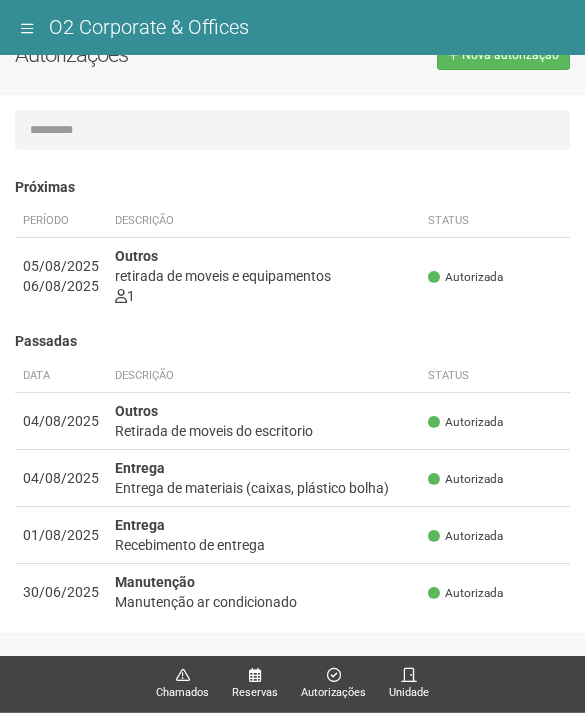 scroll, scrollTop: 0, scrollLeft: 0, axis: both 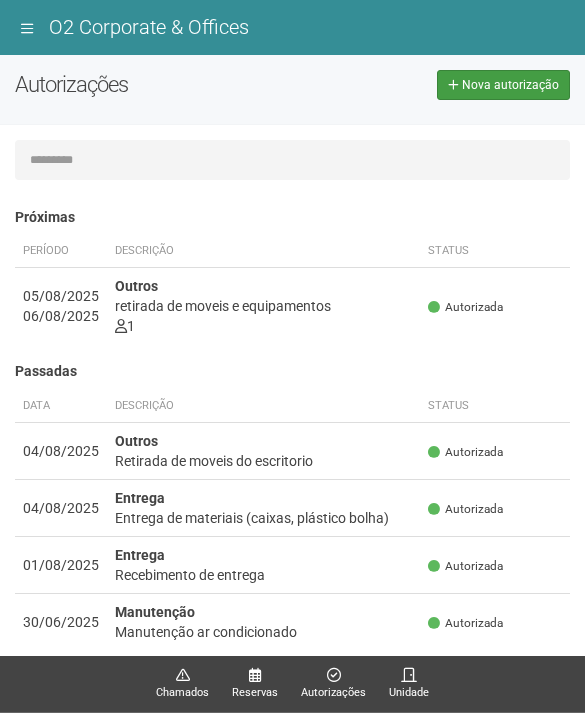 click on "Nova autorização" at bounding box center (503, 85) 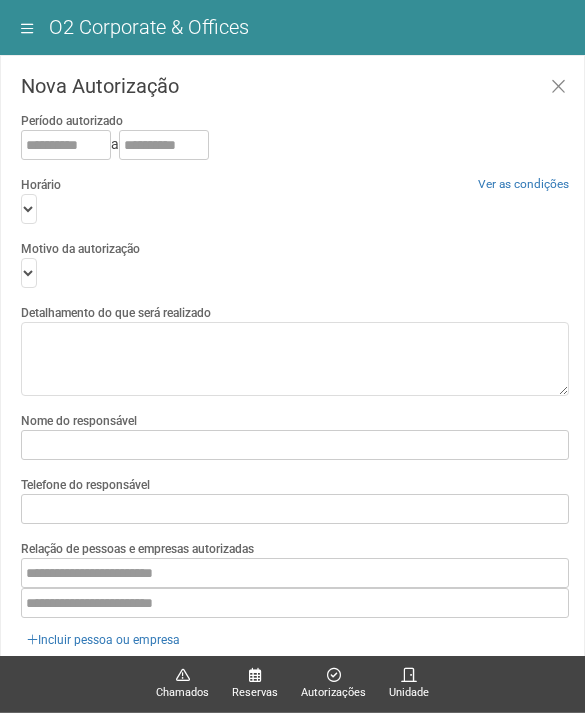 scroll, scrollTop: 55, scrollLeft: 0, axis: vertical 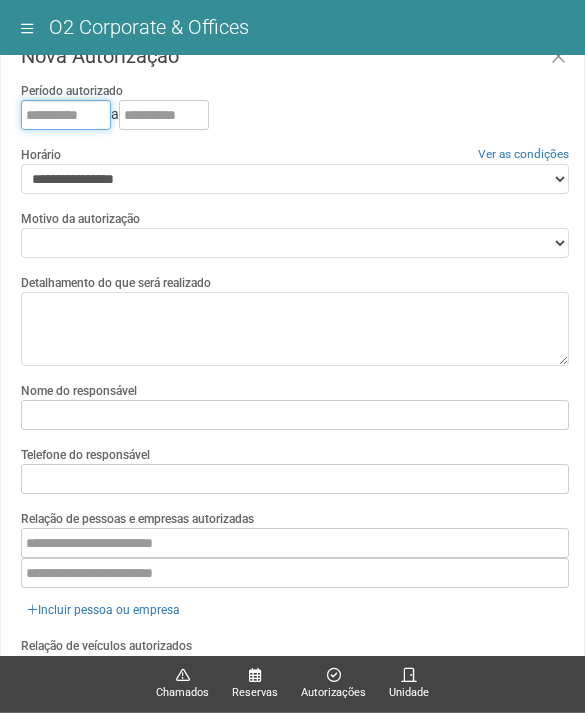 click at bounding box center [66, 115] 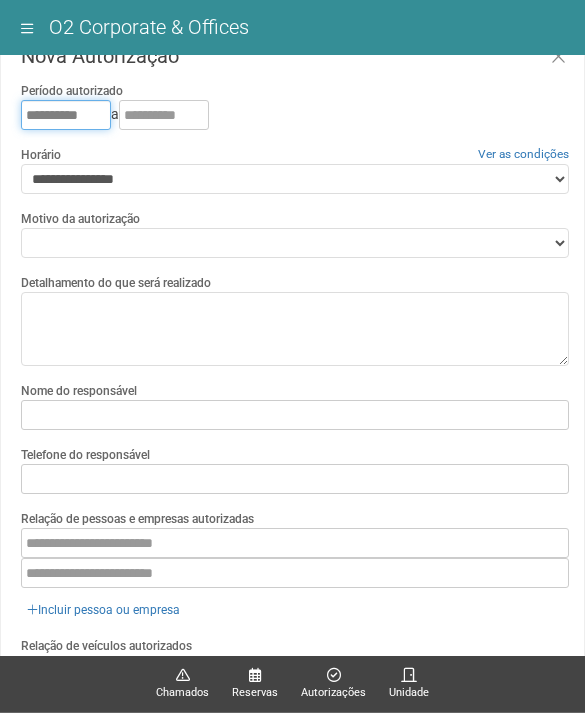 type on "**********" 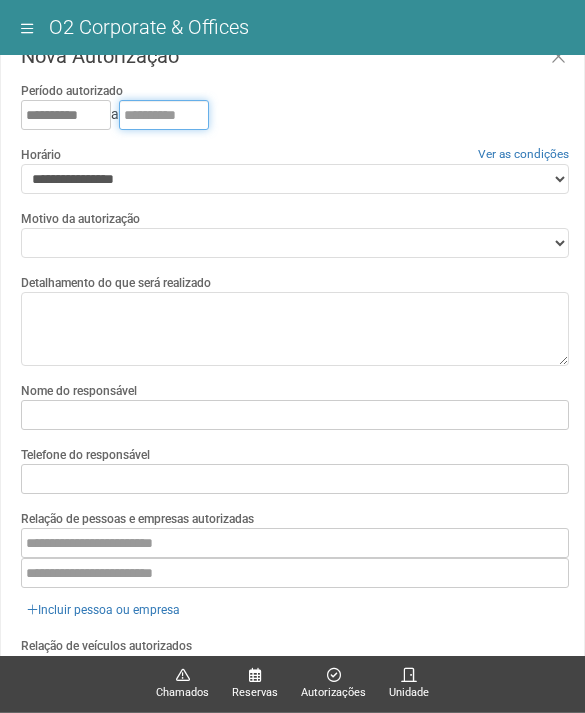 click at bounding box center (164, 115) 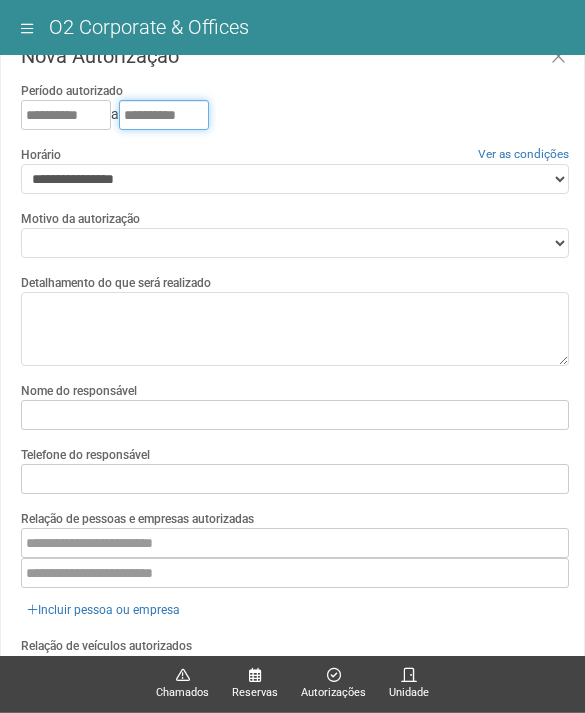 type on "**********" 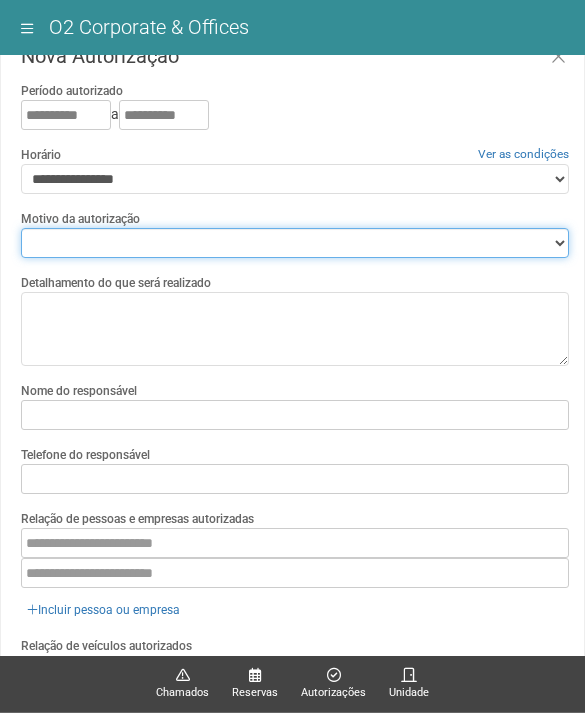 click on "**********" at bounding box center (295, 243) 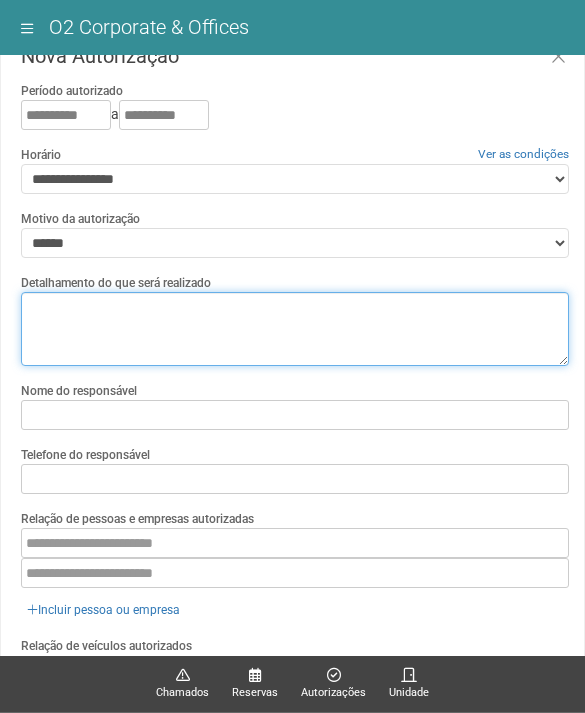 click at bounding box center (295, 329) 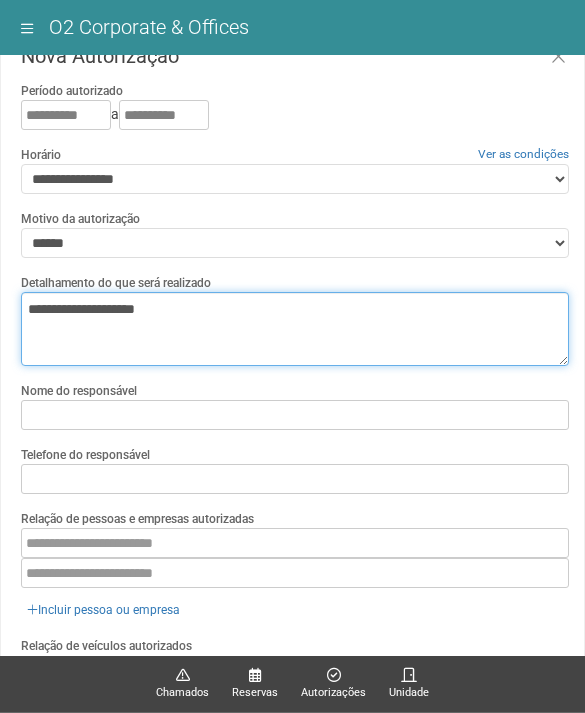 type on "**********" 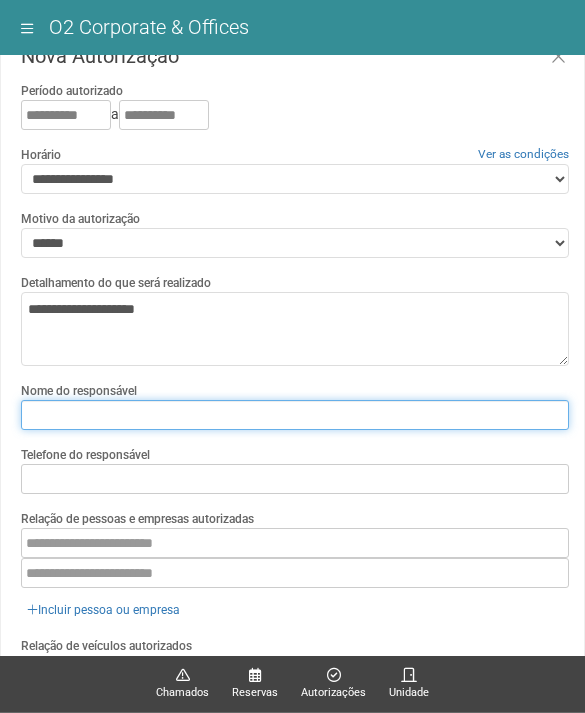 click at bounding box center (295, 415) 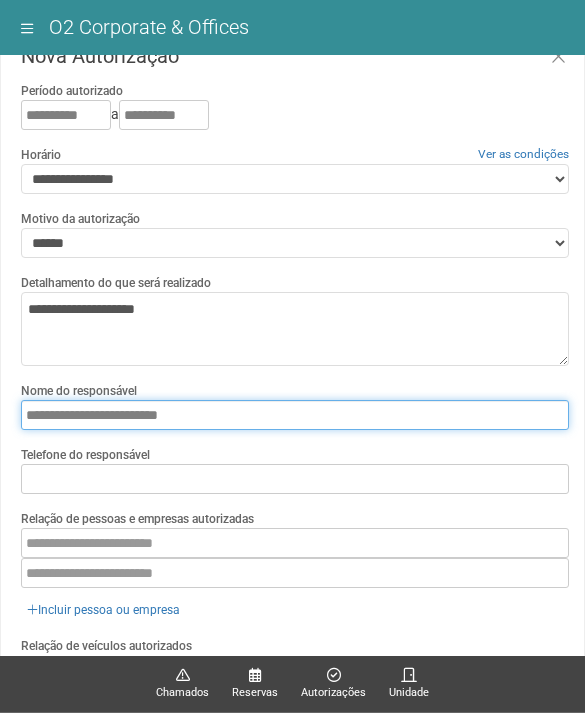 type on "**********" 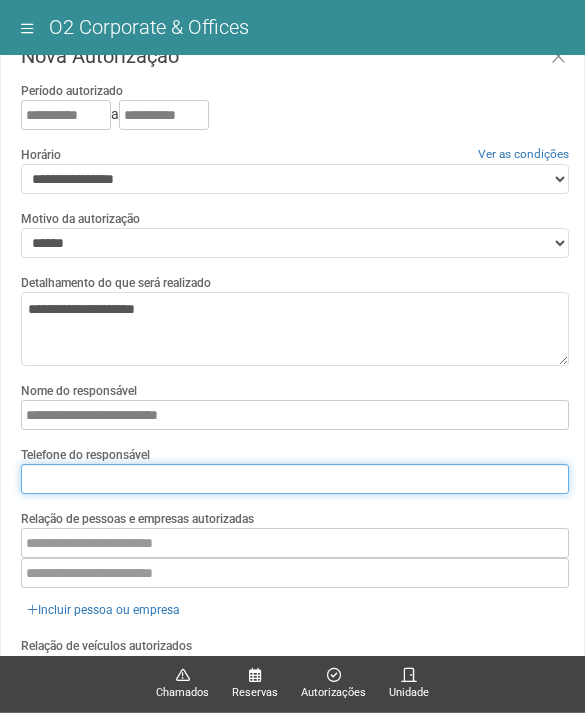 click at bounding box center (295, 479) 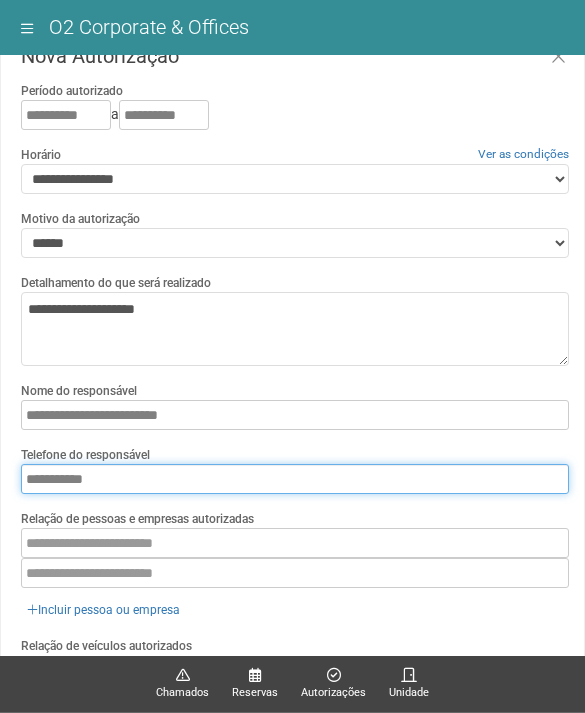 type on "**********" 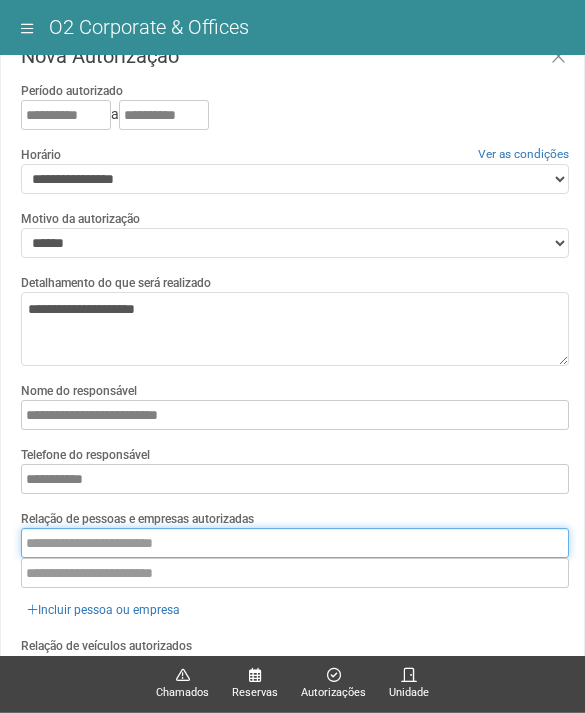 click at bounding box center [295, 543] 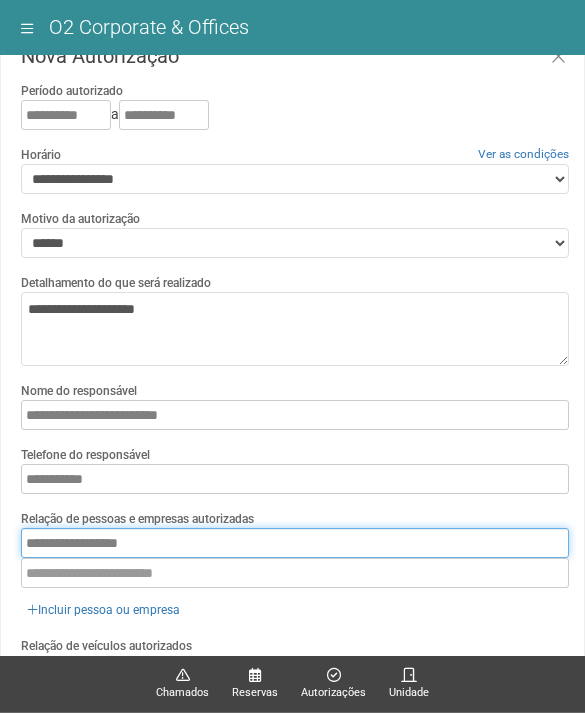 type on "**********" 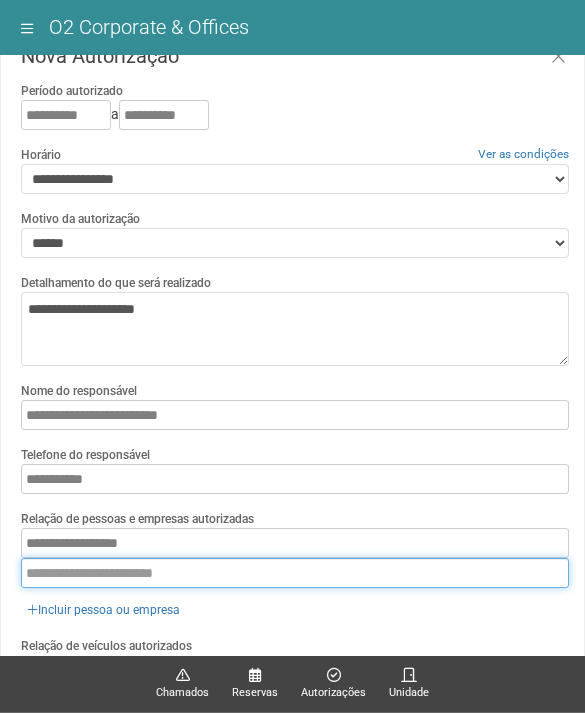 click at bounding box center (295, 573) 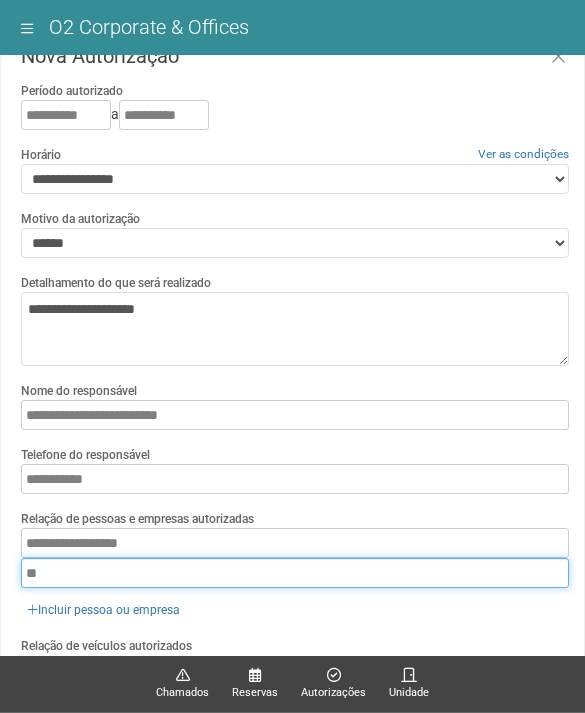 type on "*" 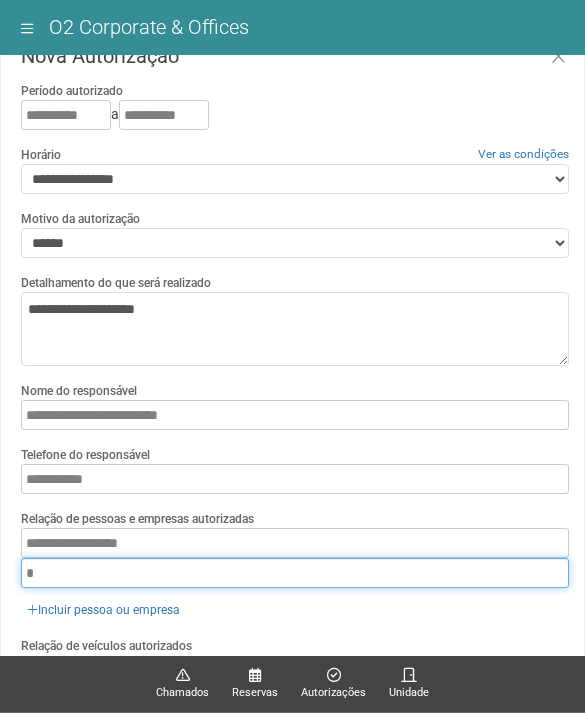 type 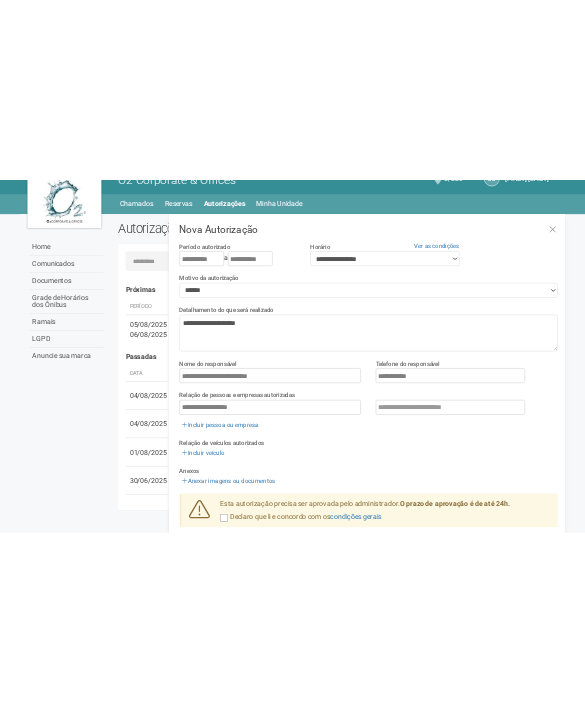 scroll, scrollTop: 88, scrollLeft: 0, axis: vertical 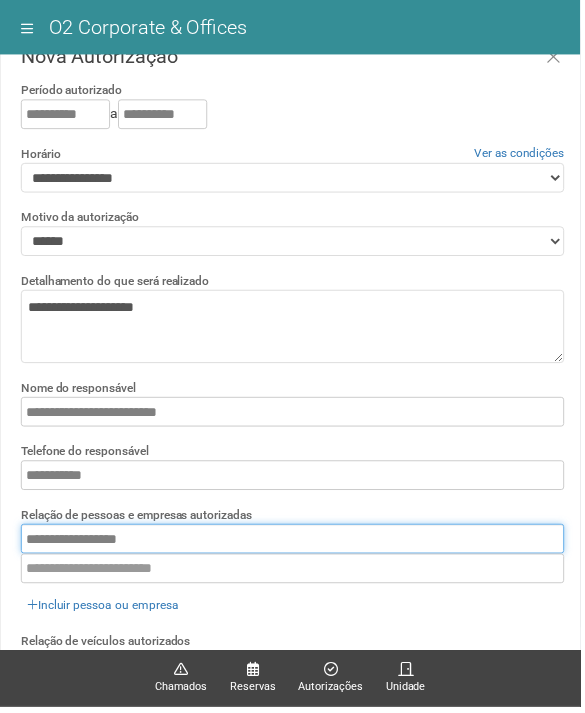 click on "**********" at bounding box center (295, 543) 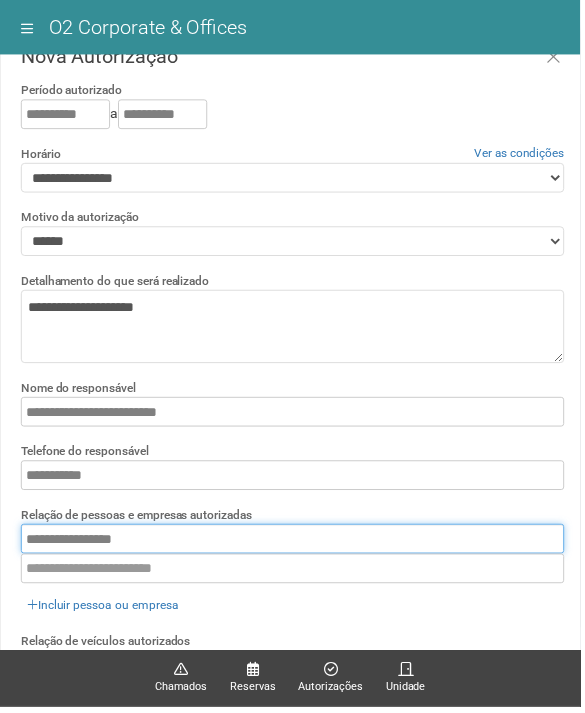 type on "**********" 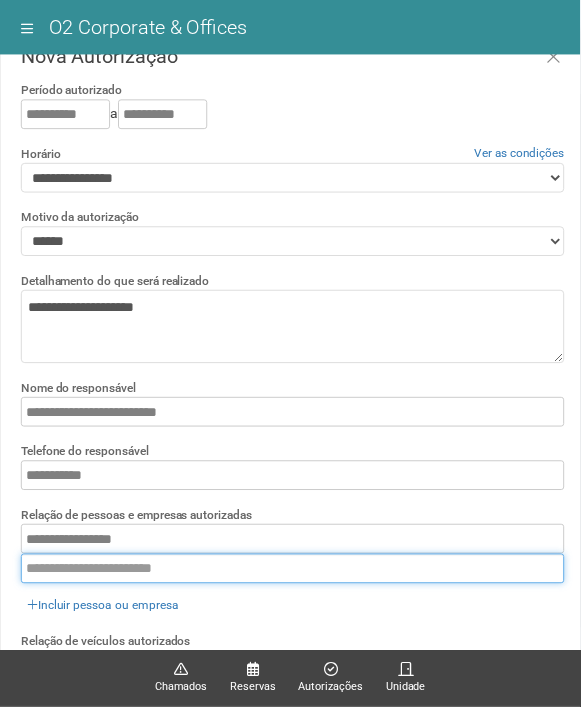 click at bounding box center [295, 573] 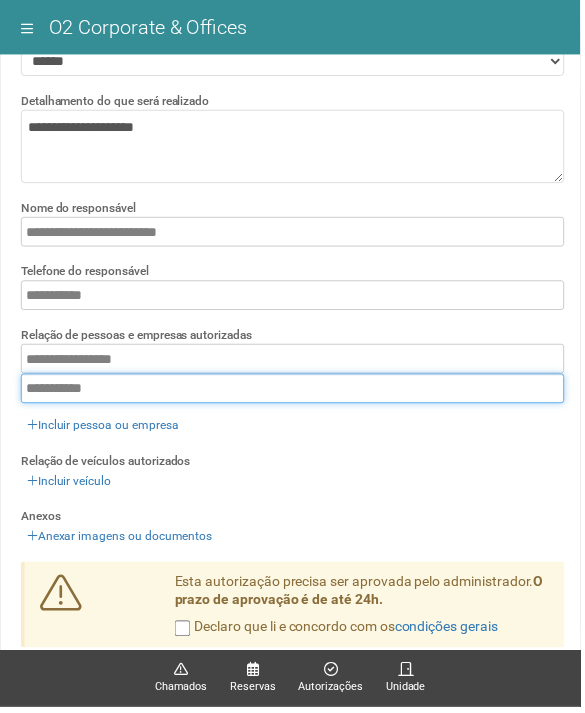 scroll, scrollTop: 181, scrollLeft: 0, axis: vertical 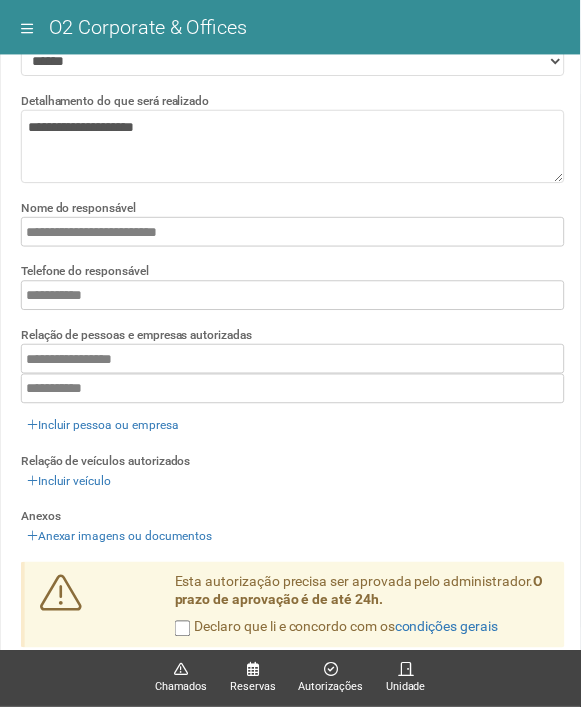 click on "Solicitar" at bounding box center [59, 690] 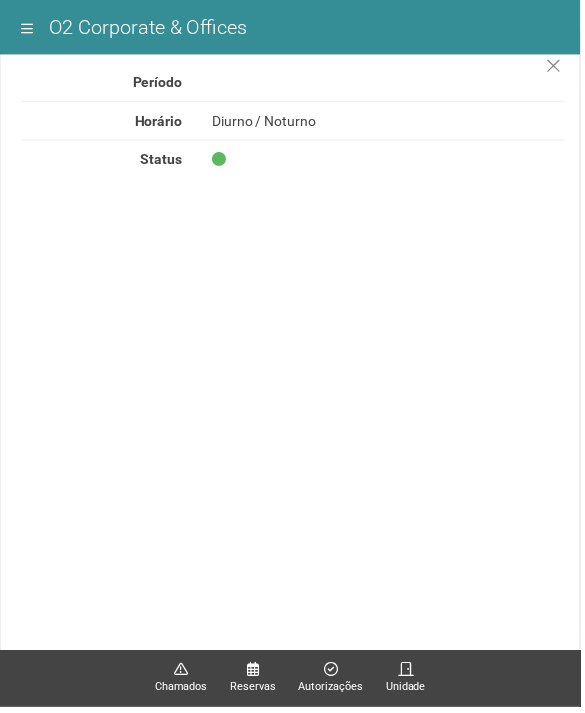 scroll, scrollTop: 0, scrollLeft: 0, axis: both 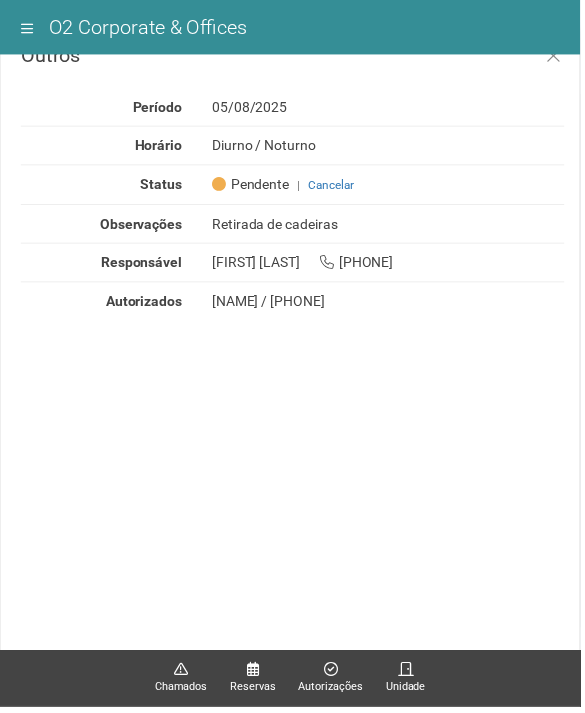 click at bounding box center [27, 29] 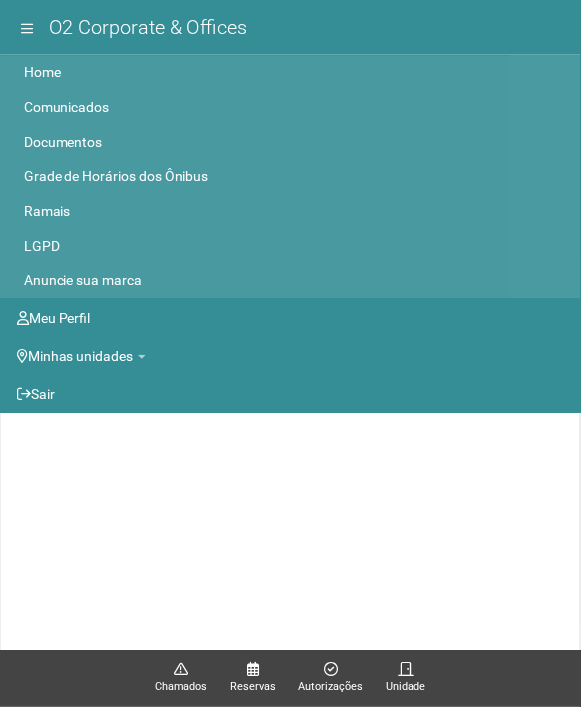 click on "Outros
Período
[DATE]
Horário
Diurno / Noturno
Status
Pendente
|
Cancelar
Observações
Retirada de cadeiras
Responsável
[FIRST] [LAST]
[PHONE]
Autorizados
[NAME] / [PHONE]
Nova Autorização
Período autorizado
****" at bounding box center (292, 346) 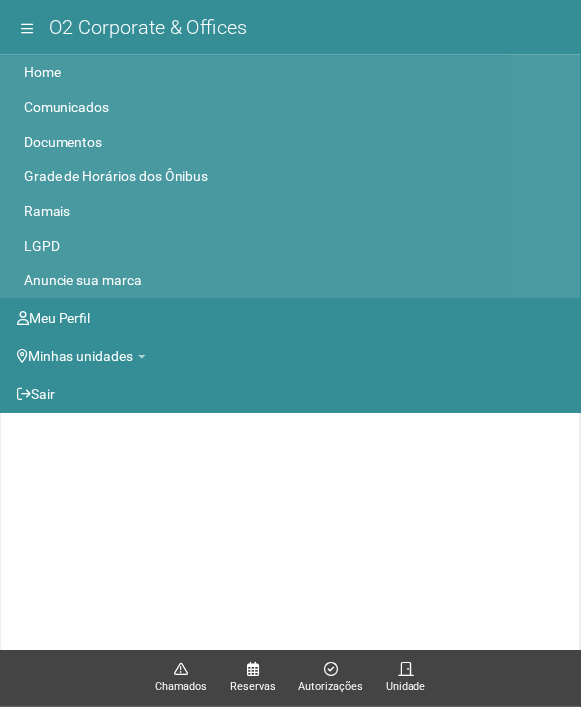 click on "Outros
Período
[DATE]
Horário
Diurno / Noturno
Status
Pendente
|
Cancelar
Observações
Retirada de cadeiras
Responsável
[FIRST] [LAST]
[PHONE]
Autorizados
[NAME] / [PHONE]
Nova Autorização
Período autorizado
****" at bounding box center [292, 346] 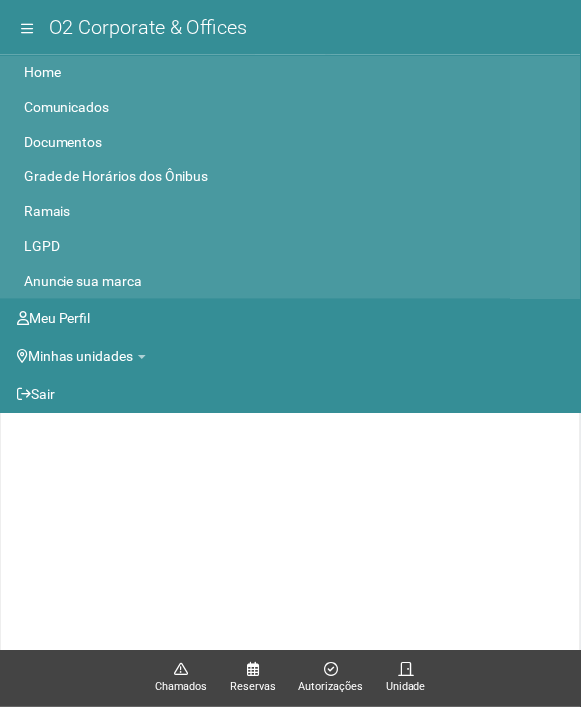 click on "Autorizações" at bounding box center (333, 693) 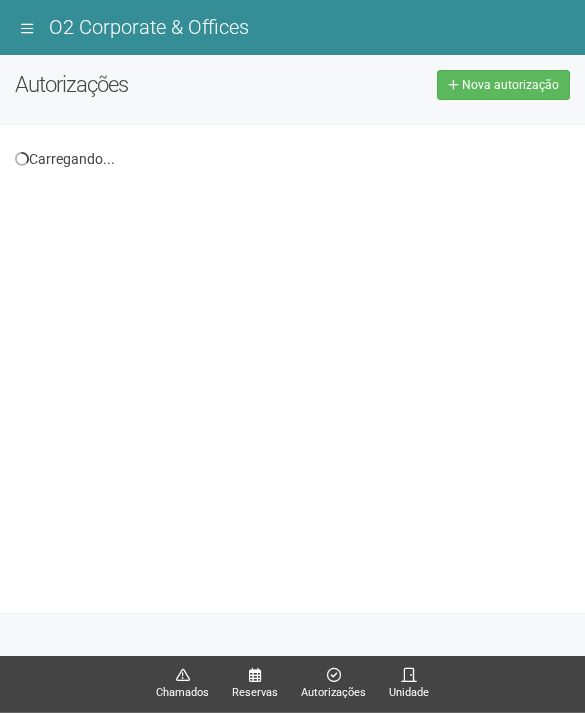 scroll, scrollTop: 0, scrollLeft: 0, axis: both 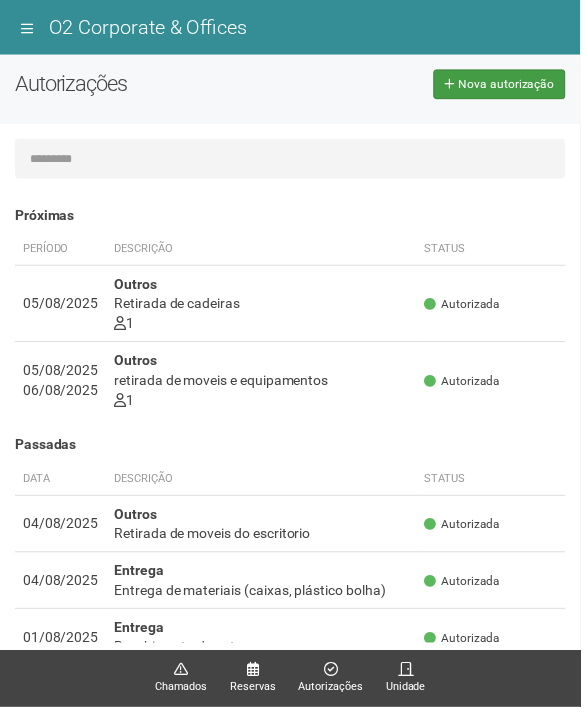 click on "Nova autorização" at bounding box center [510, 85] 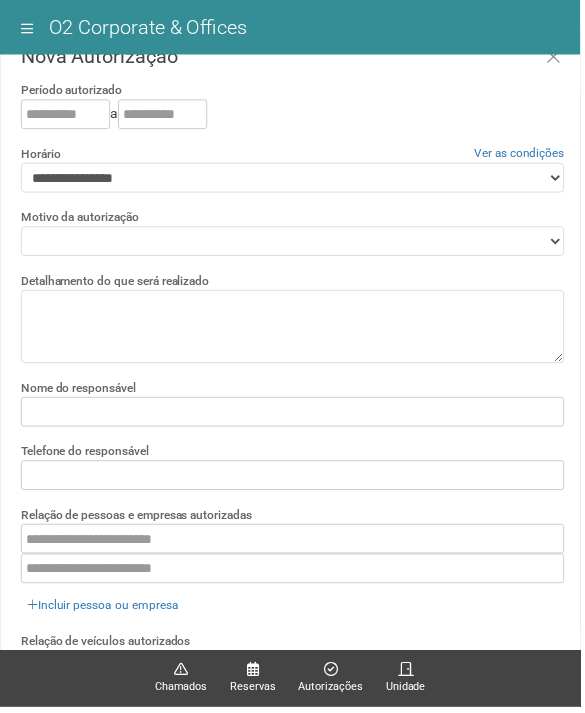 scroll, scrollTop: 0, scrollLeft: 0, axis: both 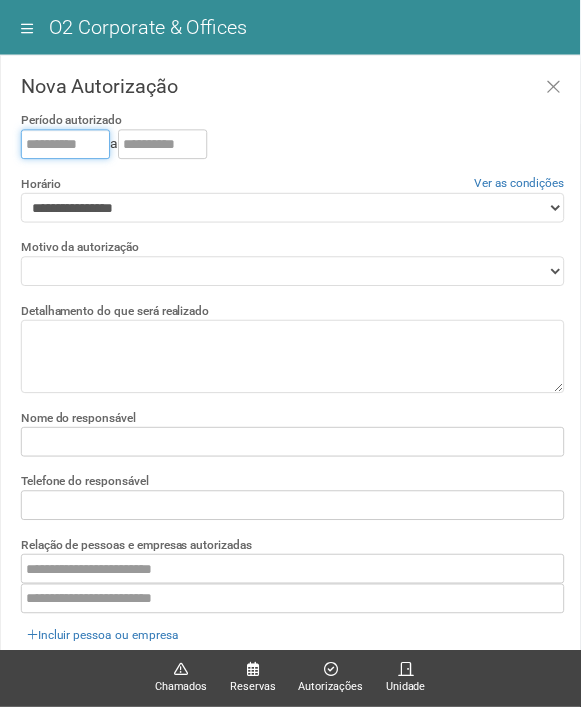 click at bounding box center (66, 145) 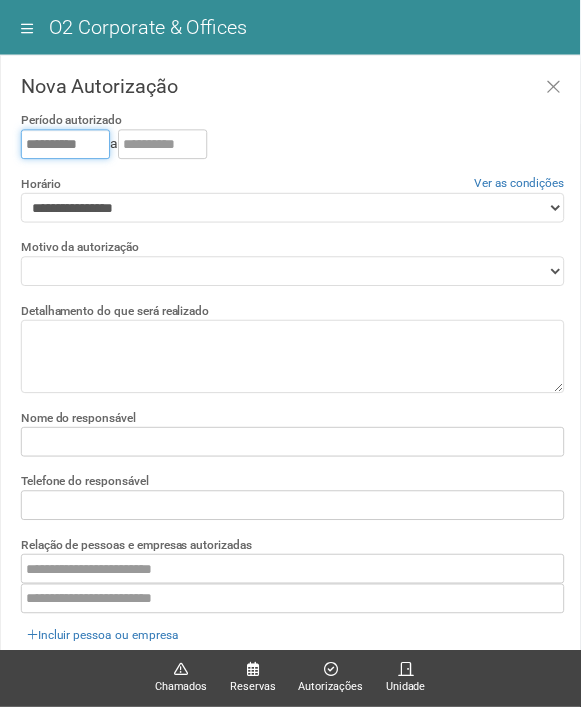 type on "**********" 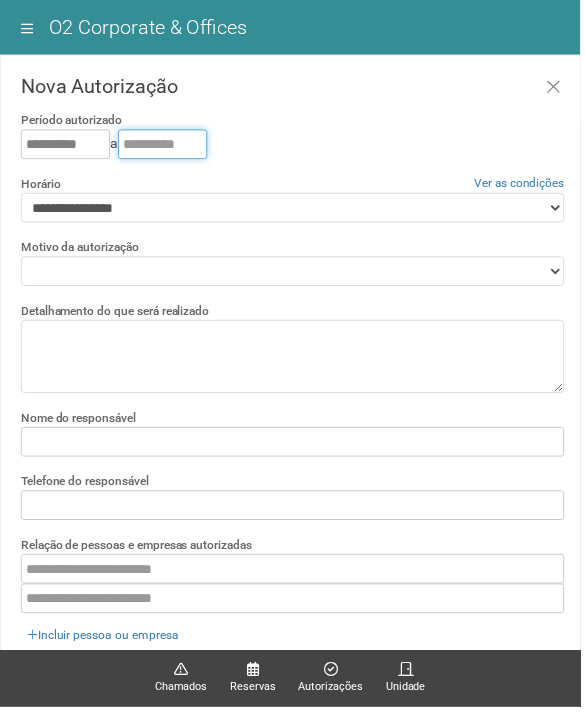 click at bounding box center [164, 145] 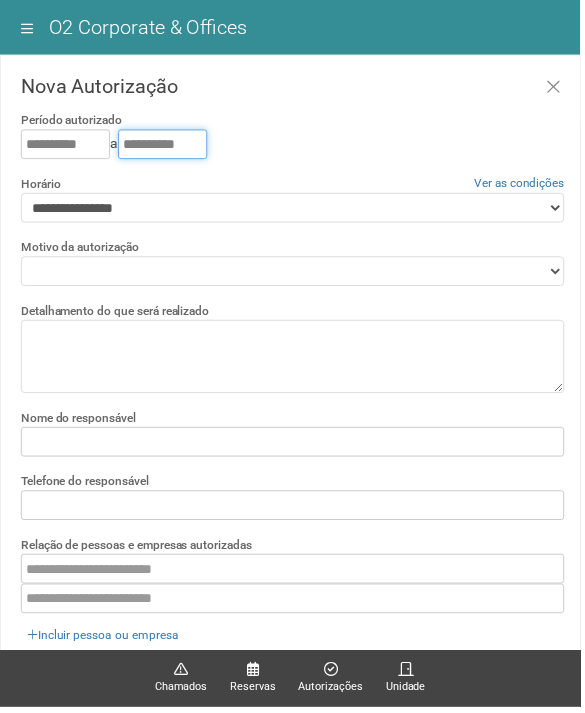 type on "**********" 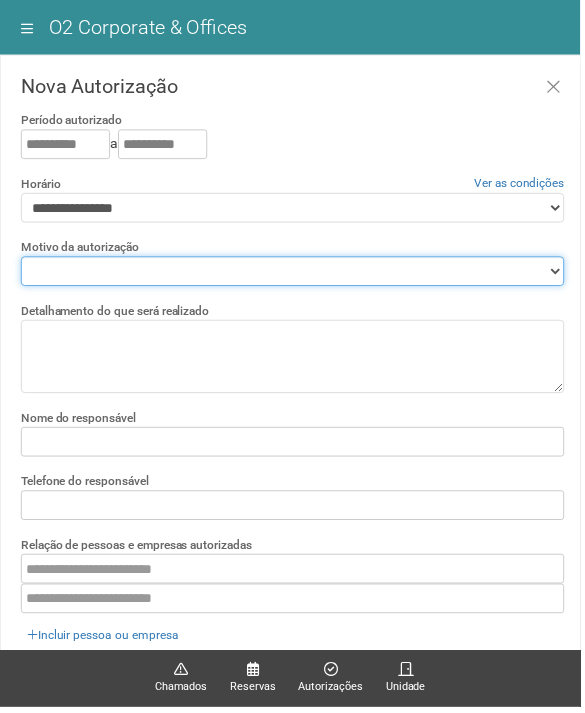 click on "**********" at bounding box center [295, 273] 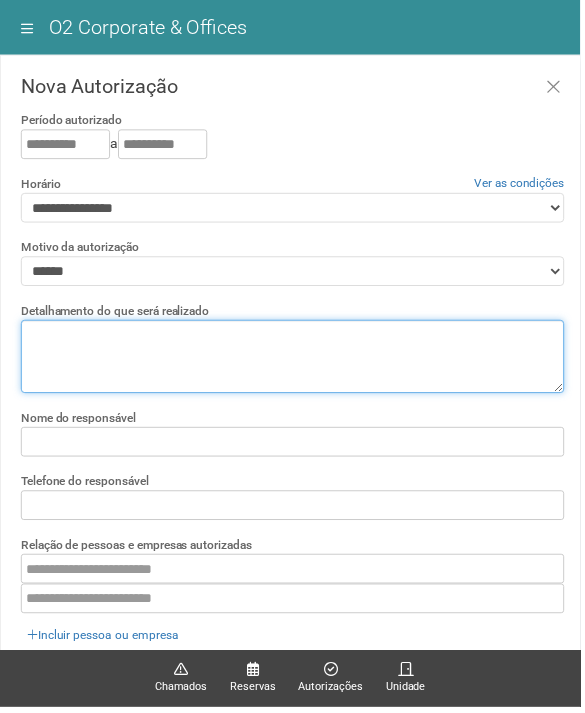 click at bounding box center (295, 359) 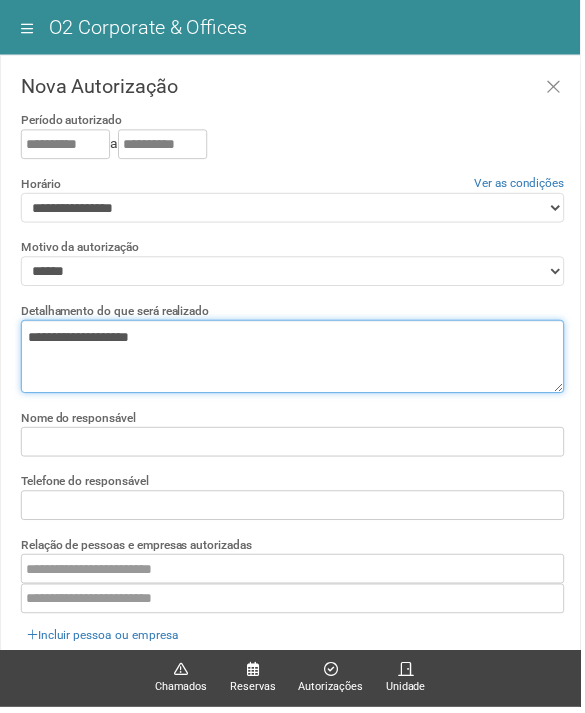 type on "**********" 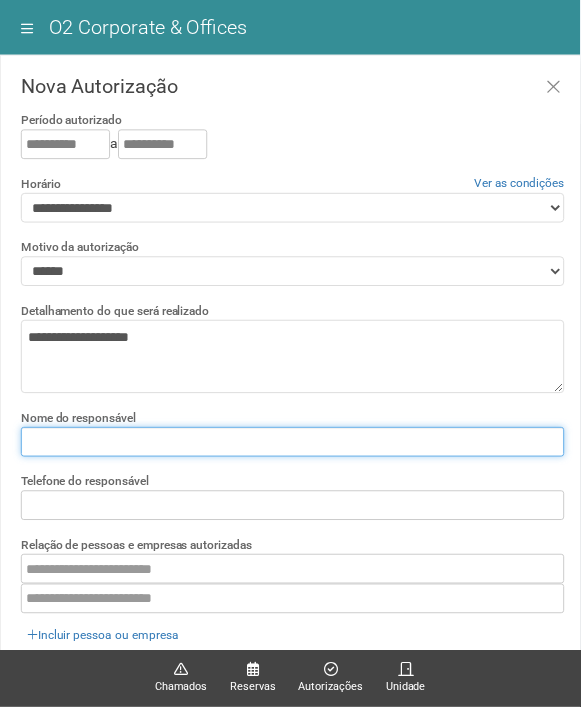 click at bounding box center [295, 445] 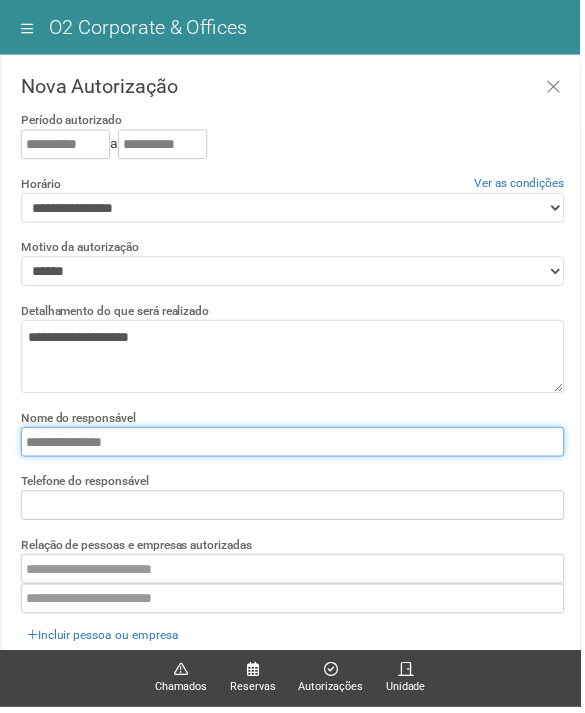 type on "**********" 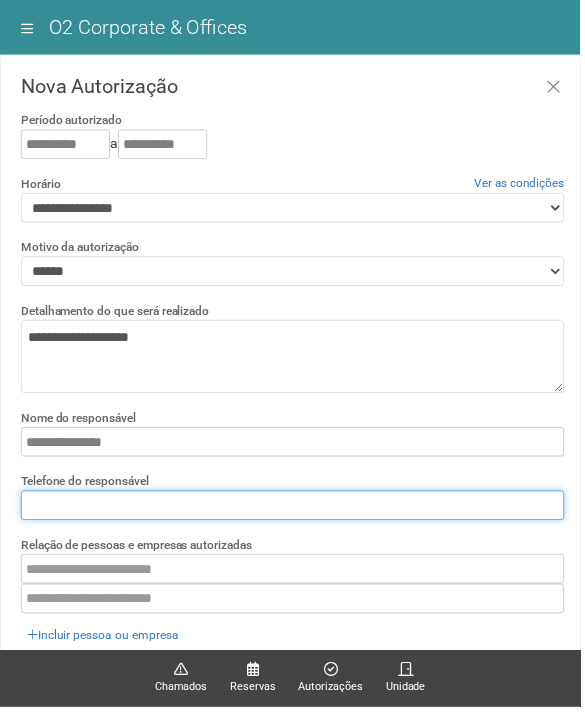 click at bounding box center [295, 509] 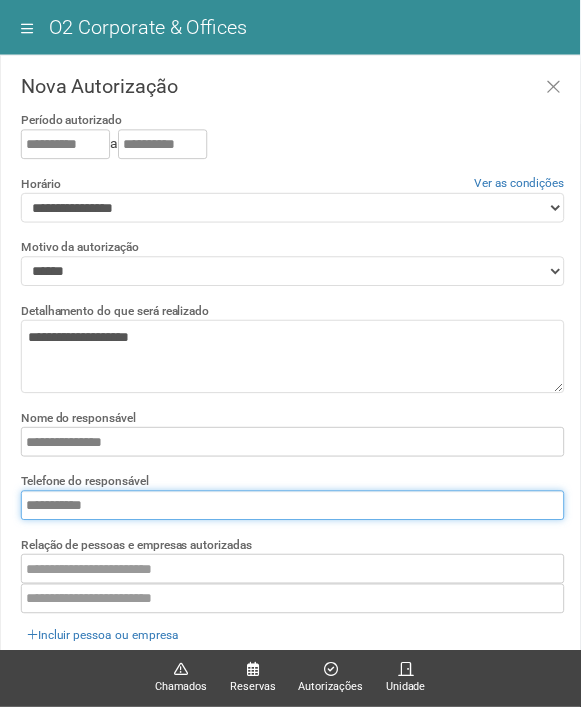 type on "**********" 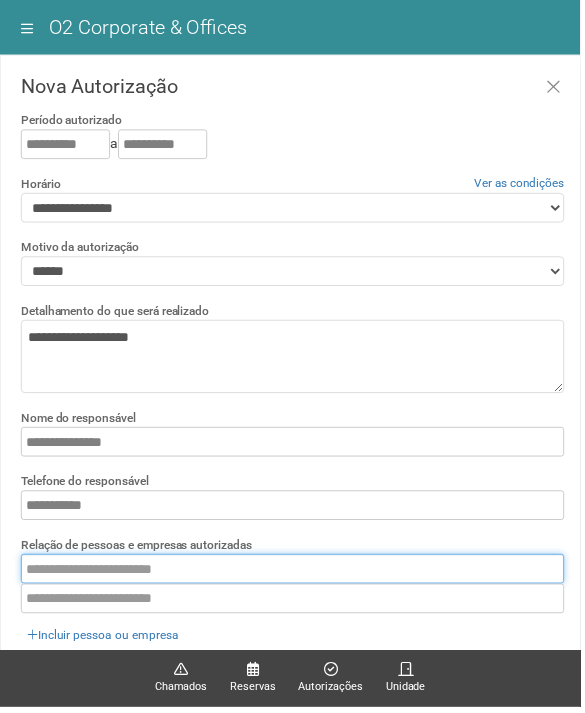 click at bounding box center [295, 573] 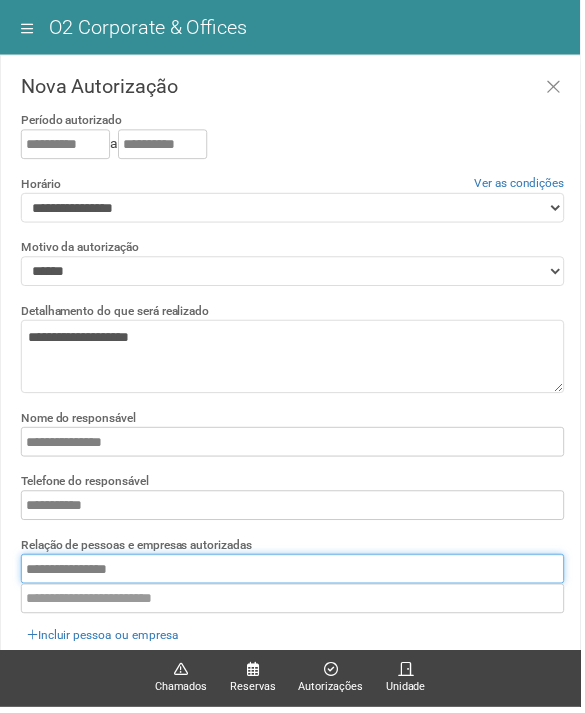 type on "**********" 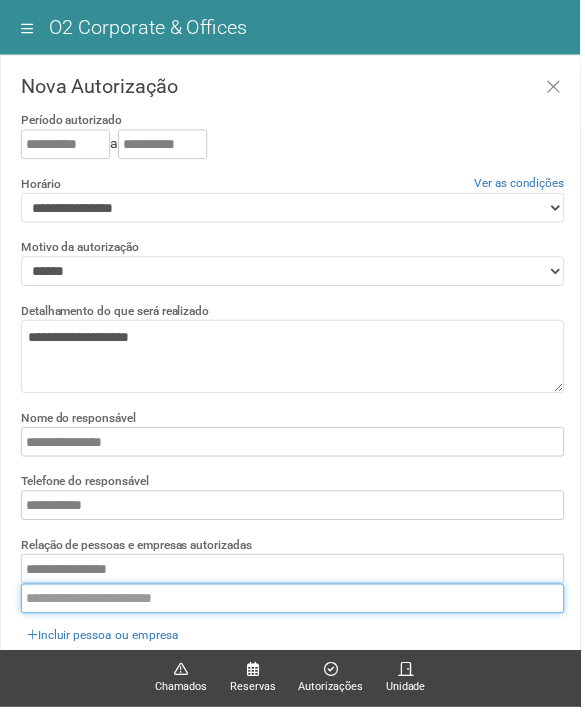 click at bounding box center (295, 603) 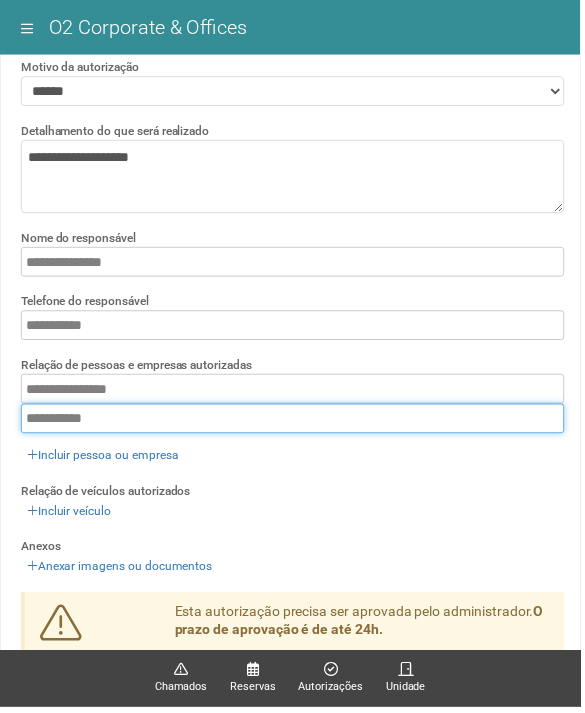scroll, scrollTop: 181, scrollLeft: 0, axis: vertical 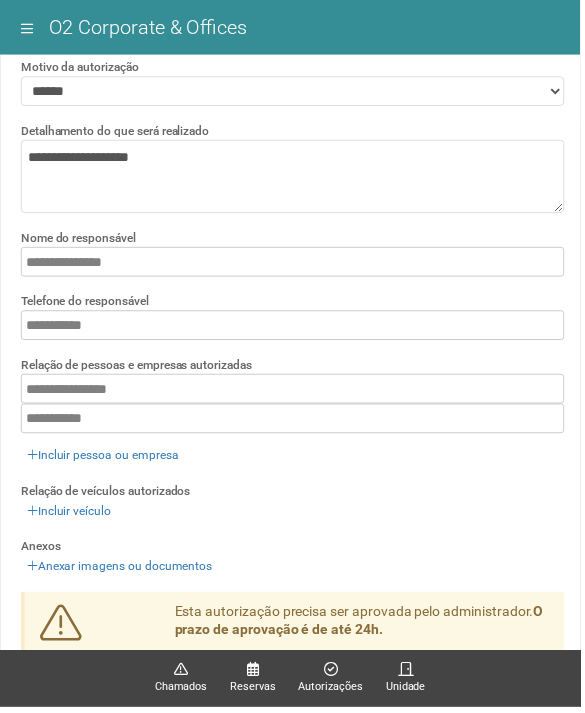 click on "Esta autorização precisa ser aprovada pelo administrador.
O prazo de aprovação é de até 24h.
Declaro que li e concordo com os
condições gerais" at bounding box center (365, 645) 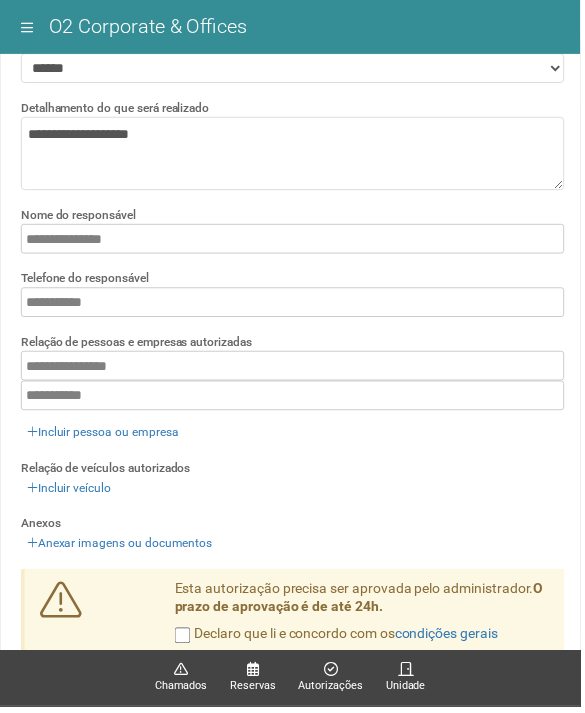 scroll, scrollTop: 23, scrollLeft: 0, axis: vertical 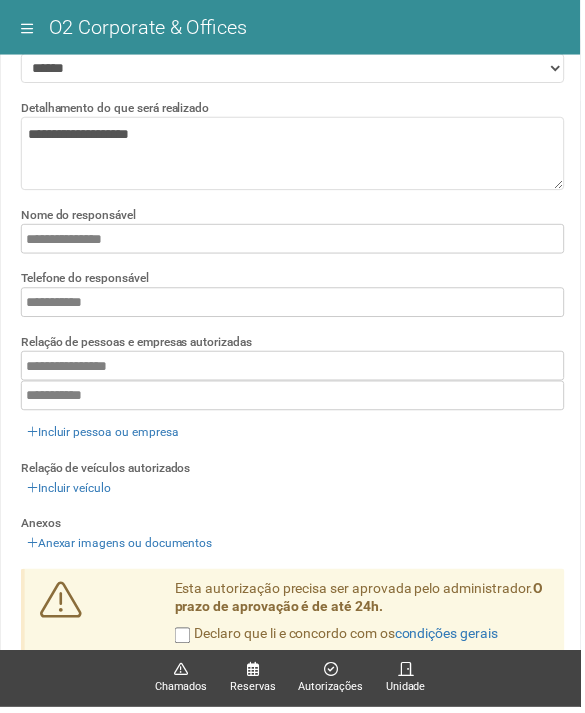 click on "Solicitar" at bounding box center (59, 697) 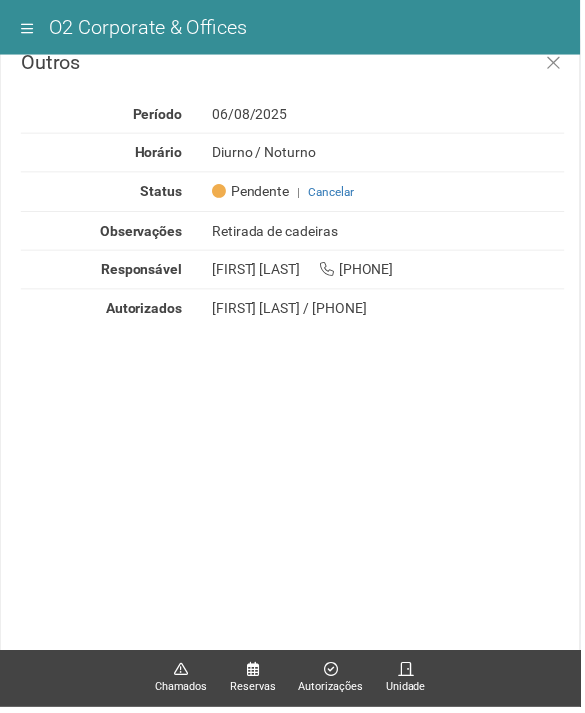 scroll, scrollTop: 0, scrollLeft: 0, axis: both 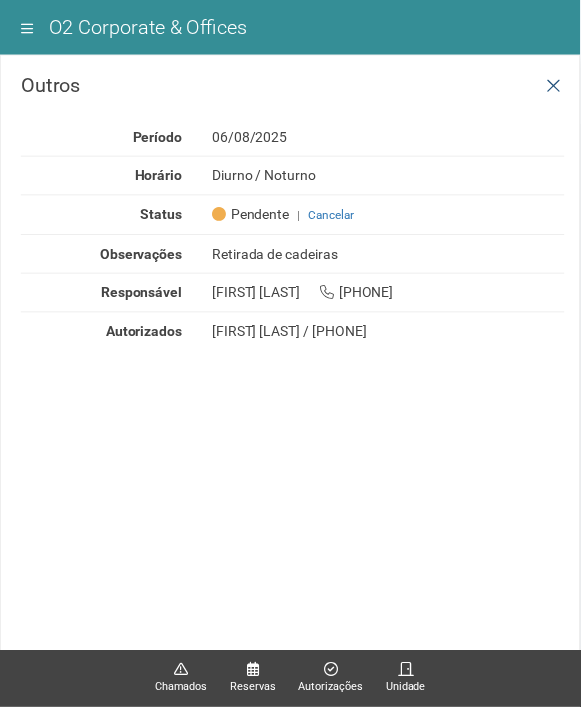 click at bounding box center (558, 87) 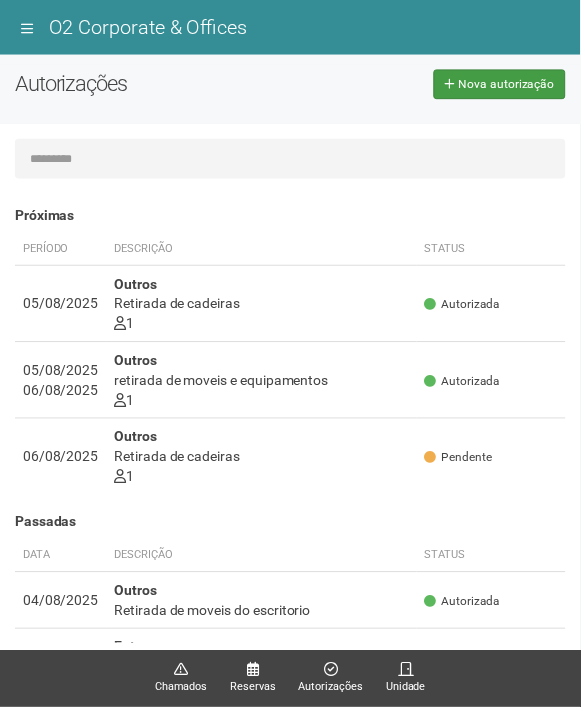 click on "Nova autorização" at bounding box center (510, 85) 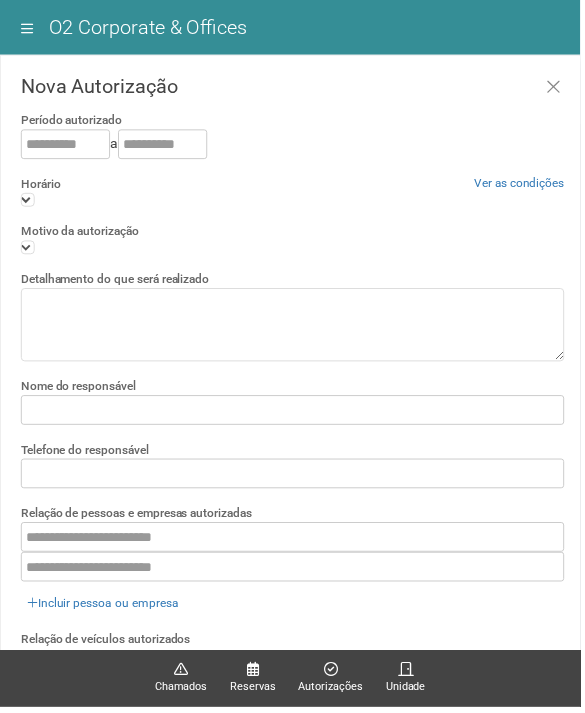scroll, scrollTop: 54, scrollLeft: 0, axis: vertical 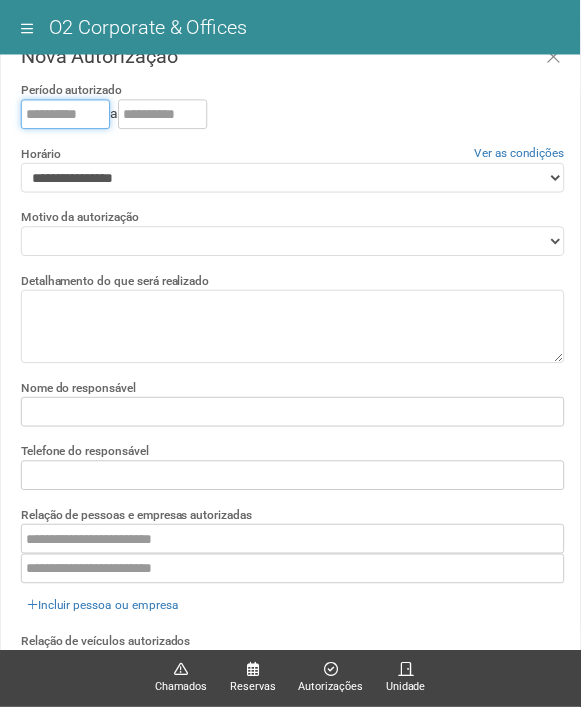click at bounding box center [66, 115] 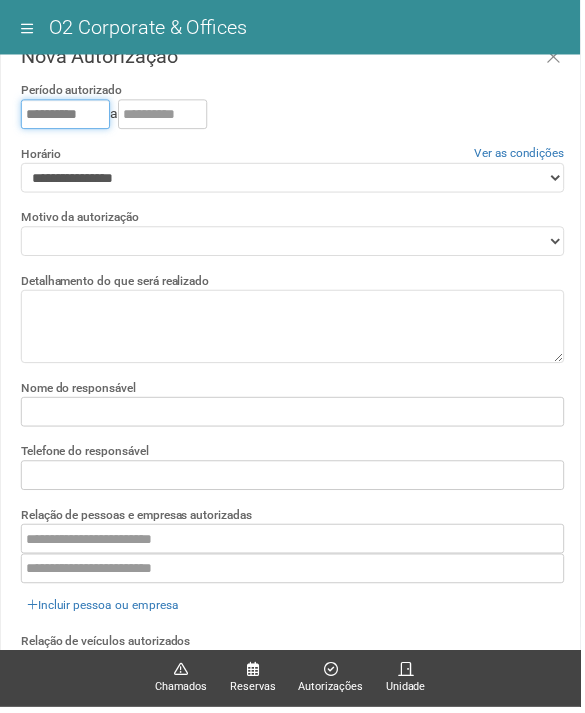 type on "**********" 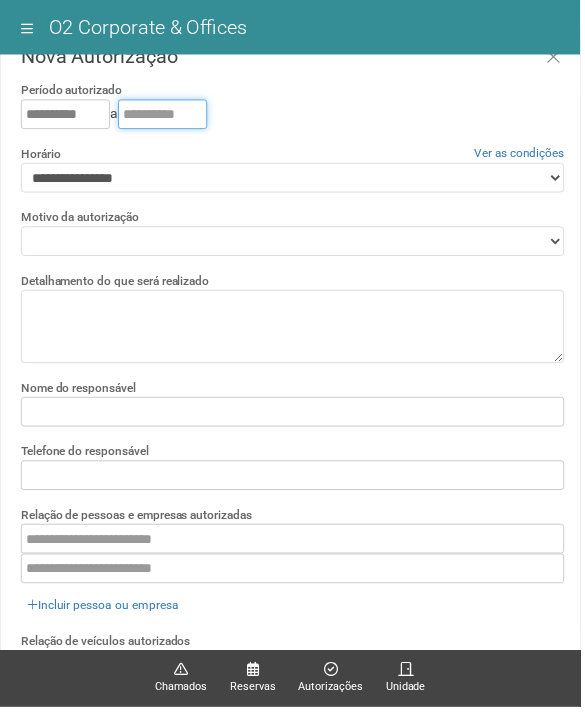 click at bounding box center (164, 115) 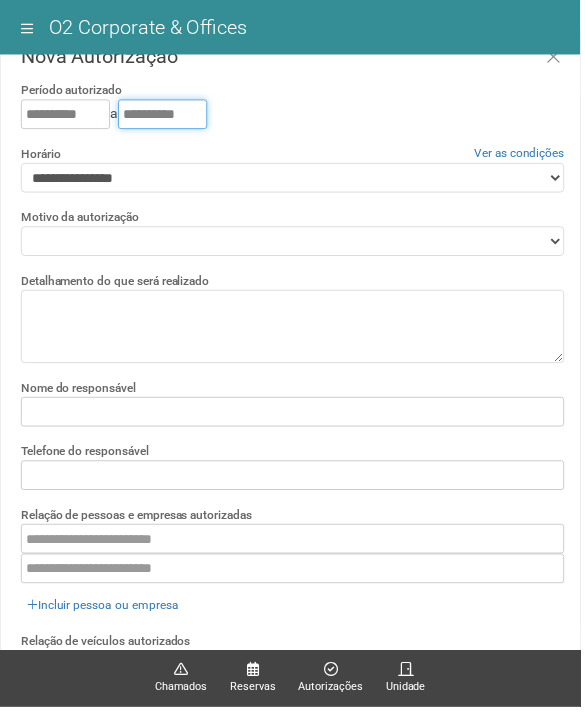 type on "**********" 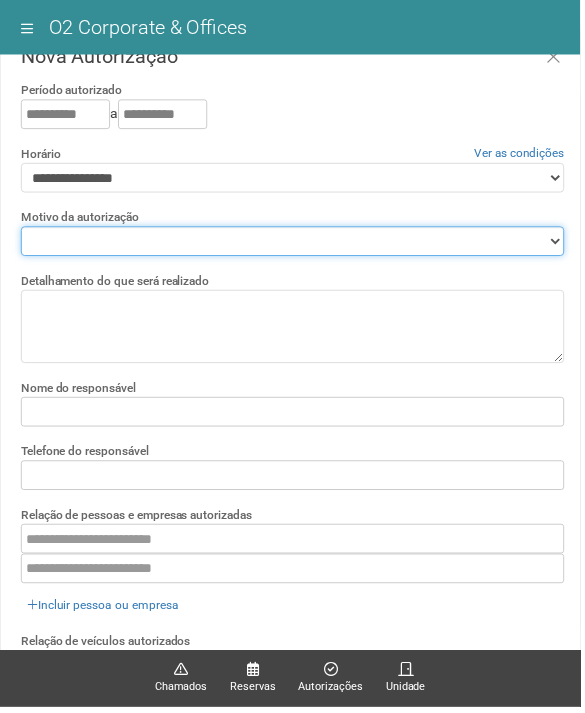 click on "**********" at bounding box center (295, 243) 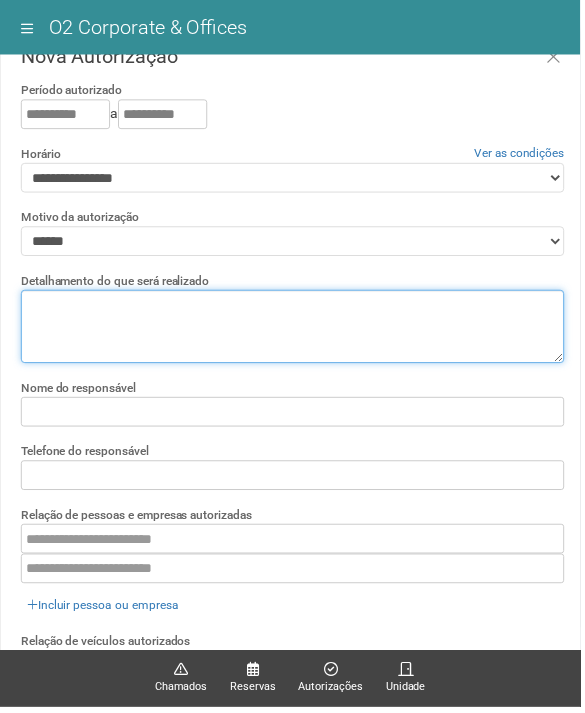 click at bounding box center [295, 329] 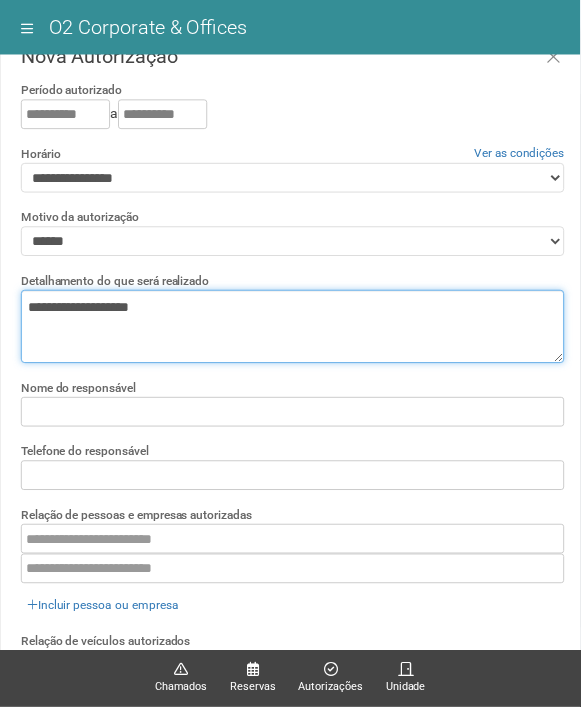 type on "**********" 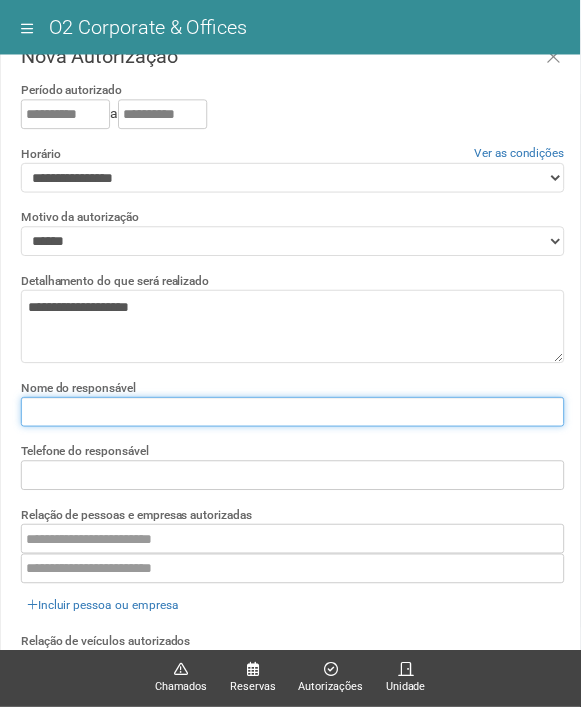 click at bounding box center (295, 415) 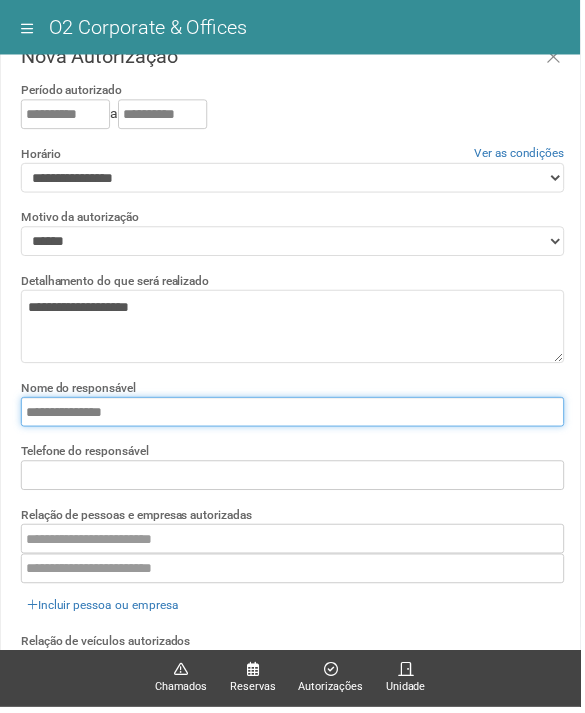 type on "**********" 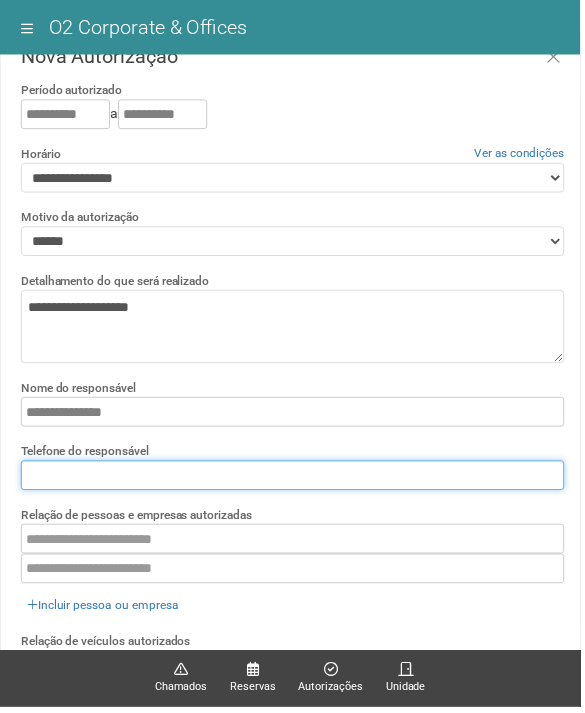 click at bounding box center (295, 479) 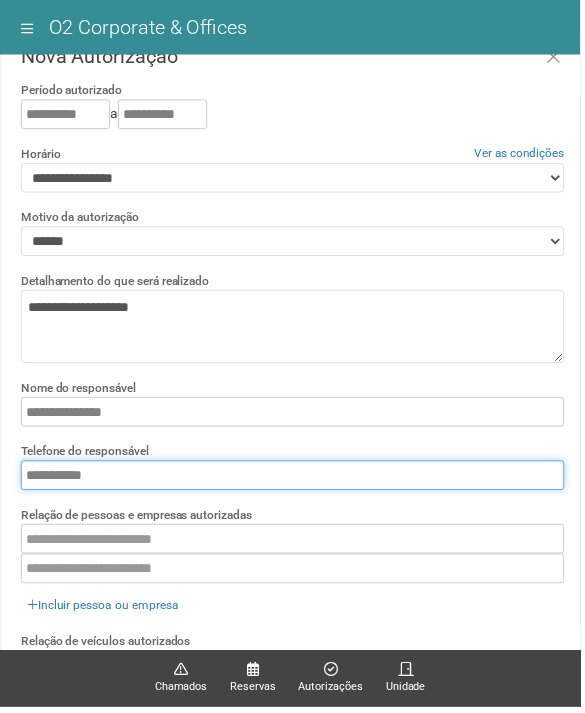 type on "**********" 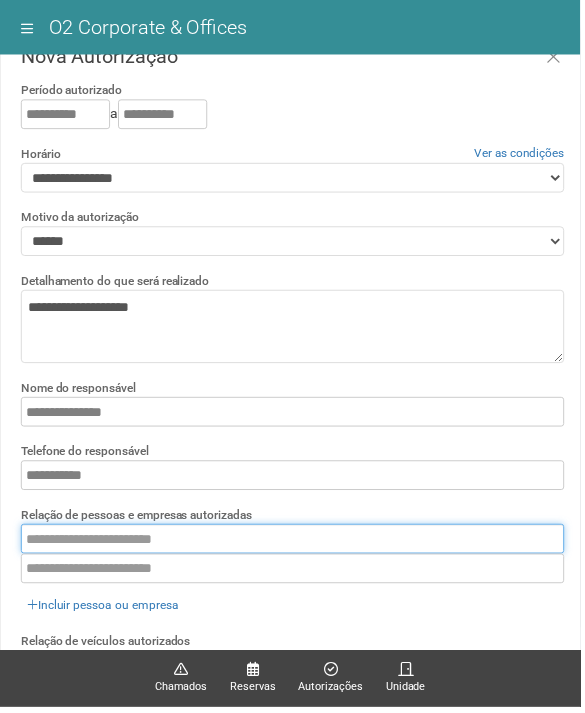 click at bounding box center [295, 543] 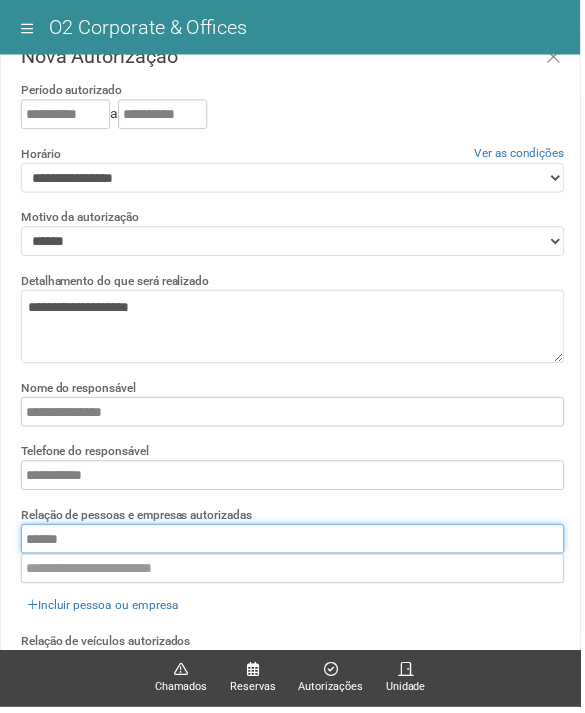 type on "******" 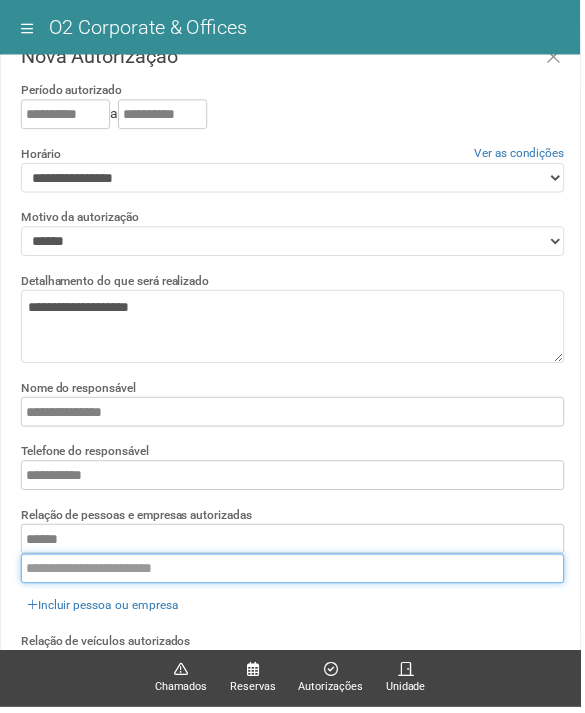 click at bounding box center [295, 573] 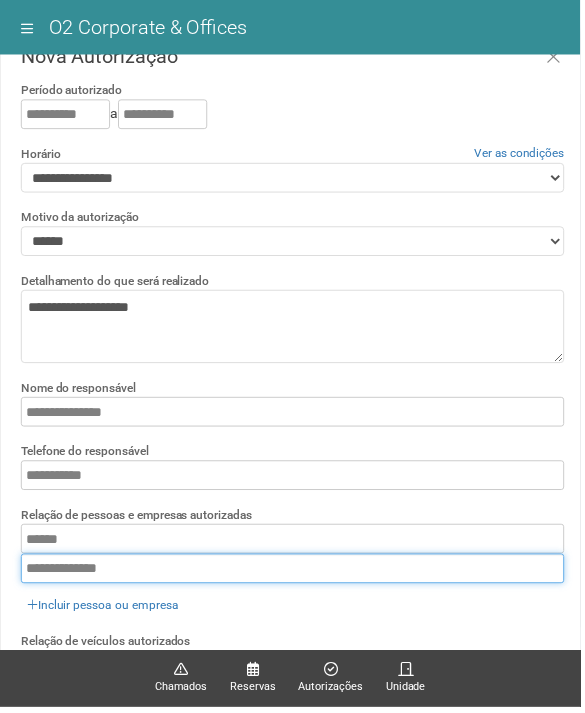 type on "**********" 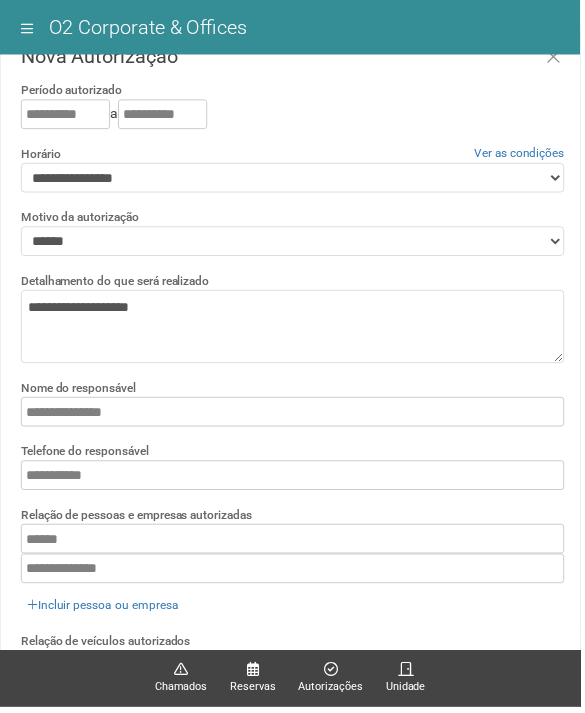 click on "Relação de veículos autorizados
Incluir veículo" at bounding box center [295, 656] 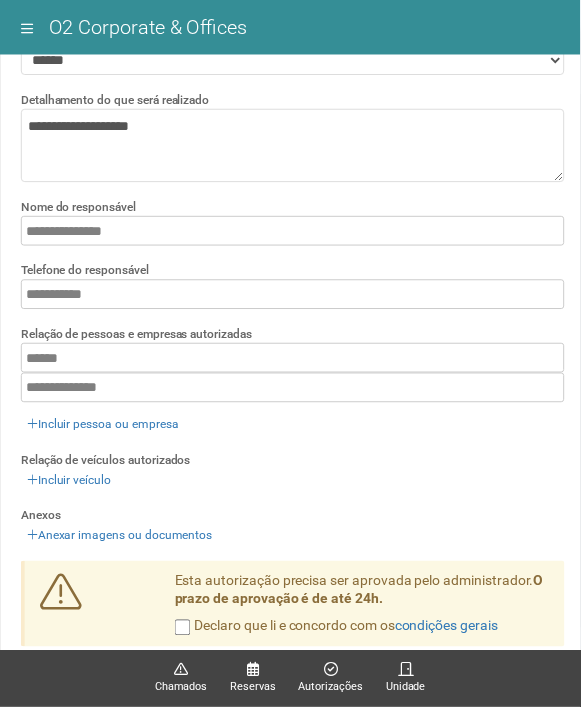 scroll, scrollTop: 181, scrollLeft: 0, axis: vertical 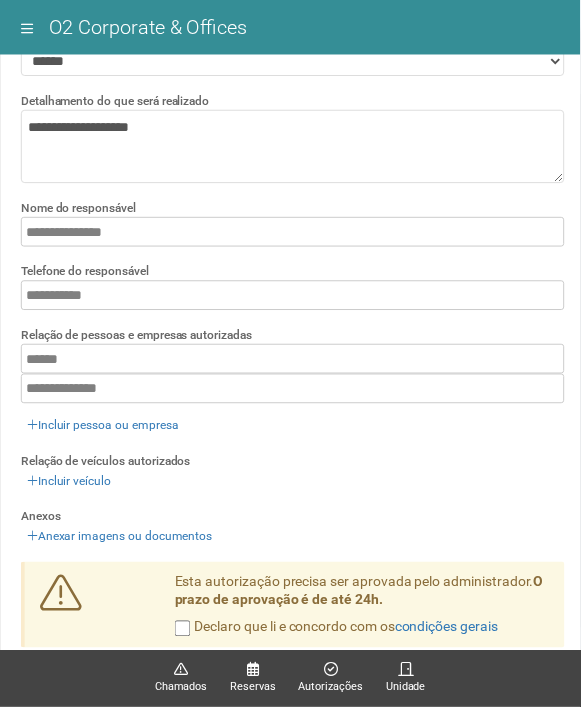 click on "Solicitar" at bounding box center (59, 690) 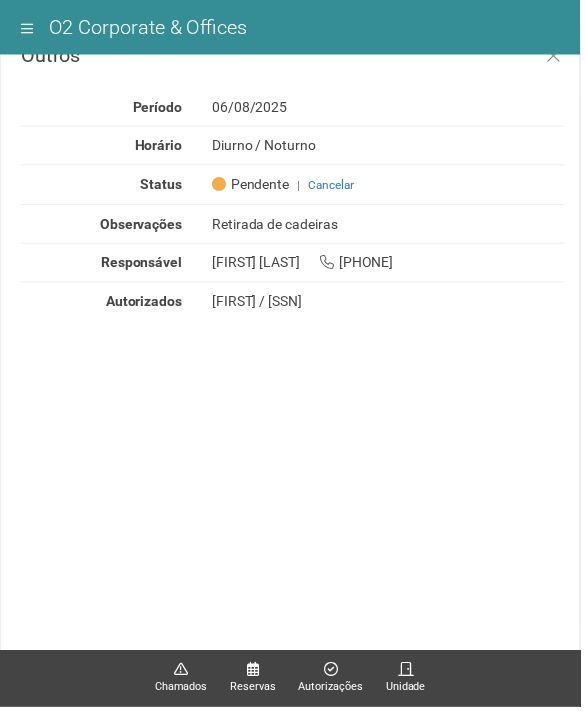 scroll, scrollTop: 0, scrollLeft: 0, axis: both 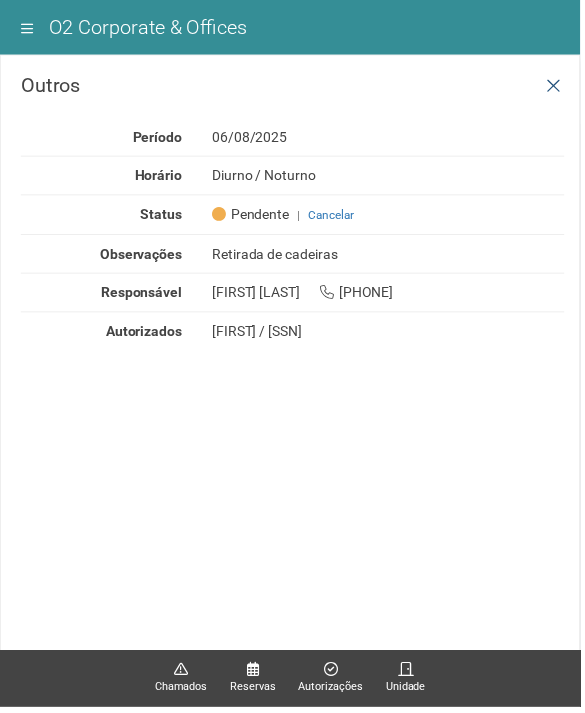 click at bounding box center (558, 87) 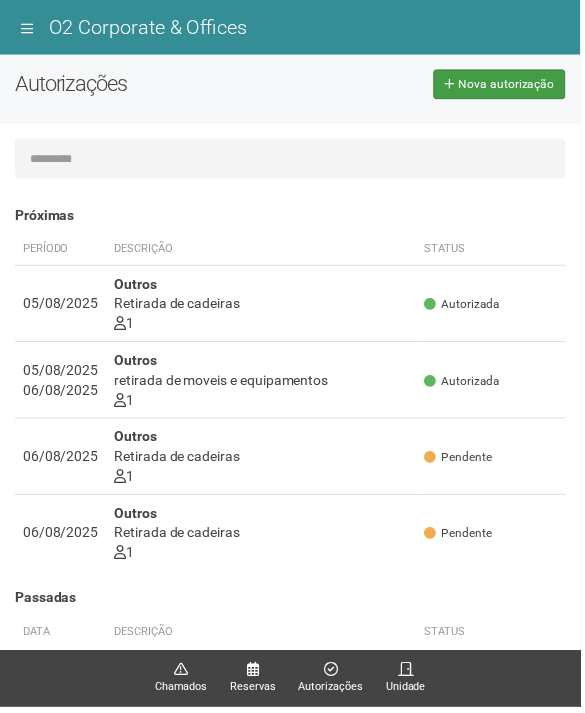 click on "Nova autorização" at bounding box center [503, 85] 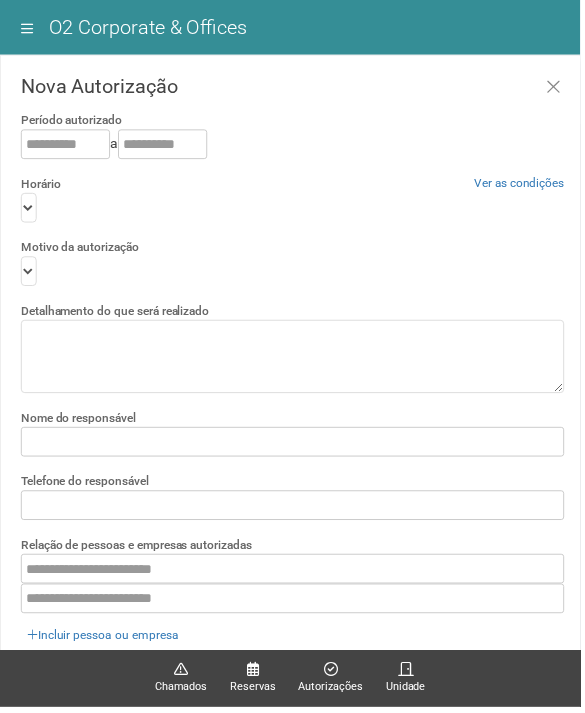 scroll, scrollTop: 54, scrollLeft: 0, axis: vertical 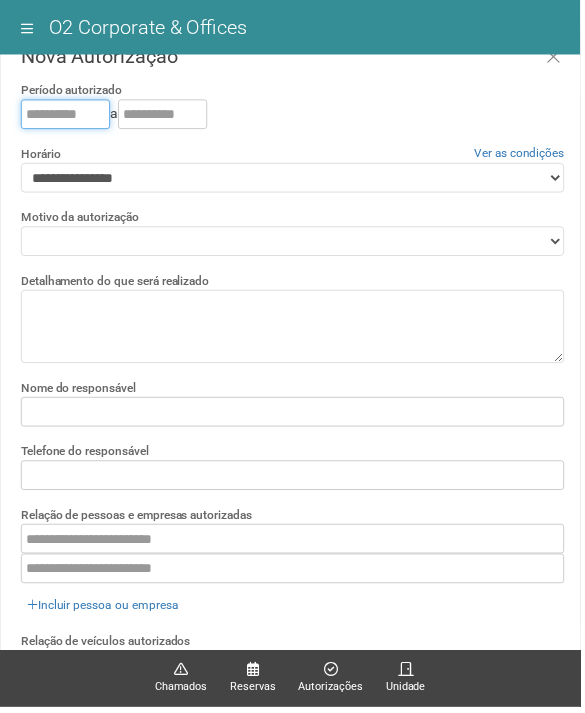 click at bounding box center (66, 115) 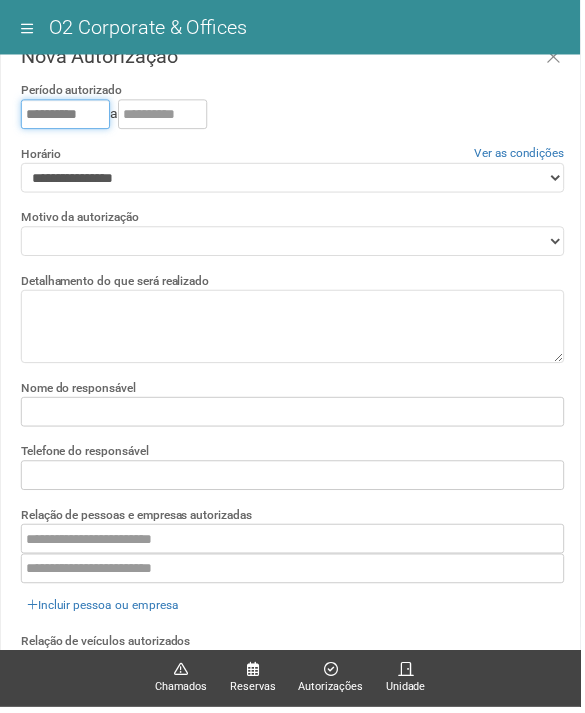 type on "**********" 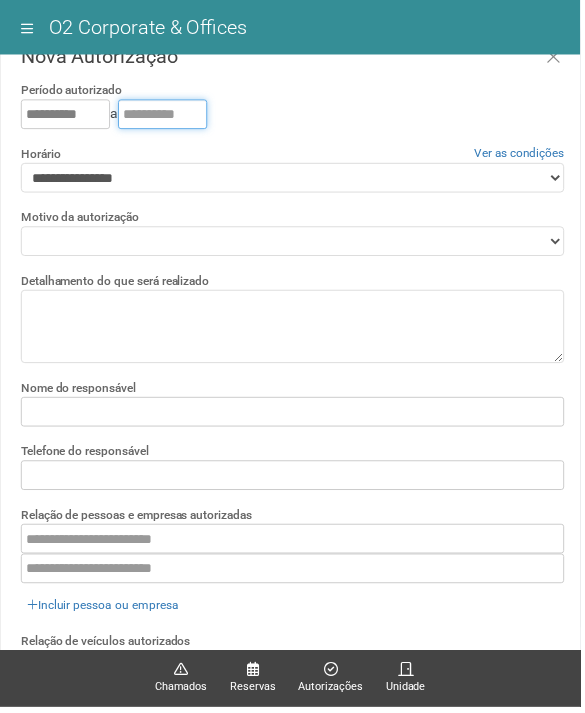 click at bounding box center [164, 115] 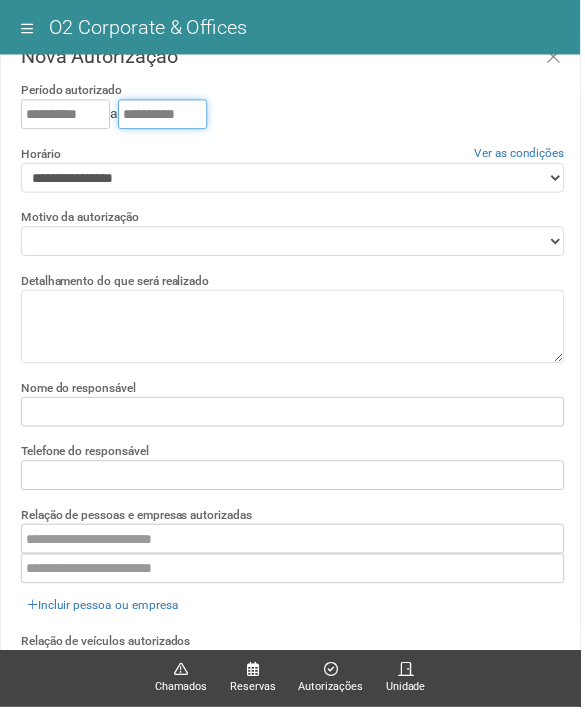 type on "**********" 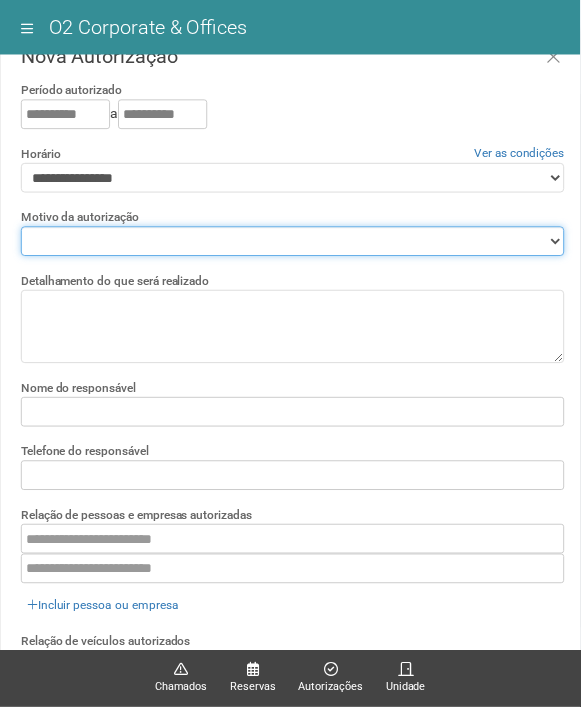 click on "**********" at bounding box center (295, 243) 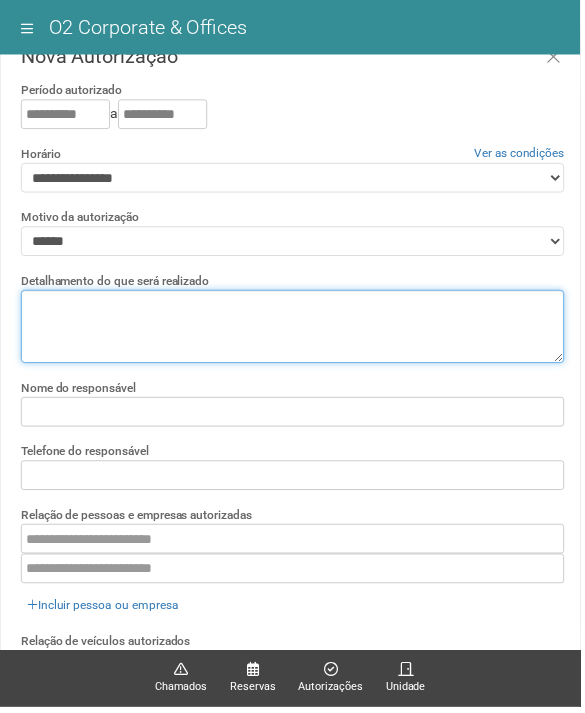 click at bounding box center (295, 329) 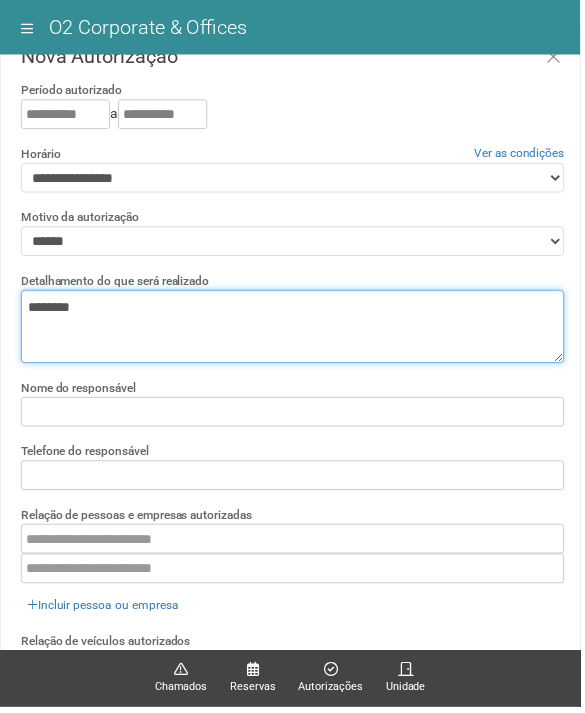 type on "********" 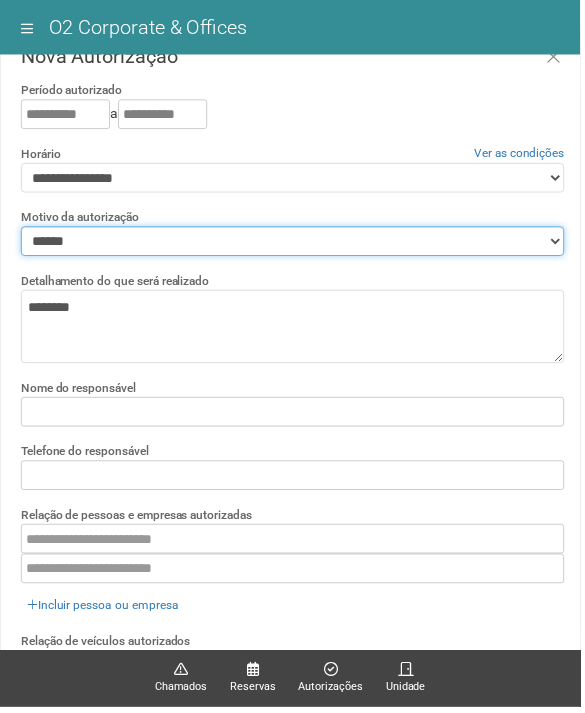 click on "**********" at bounding box center (295, 243) 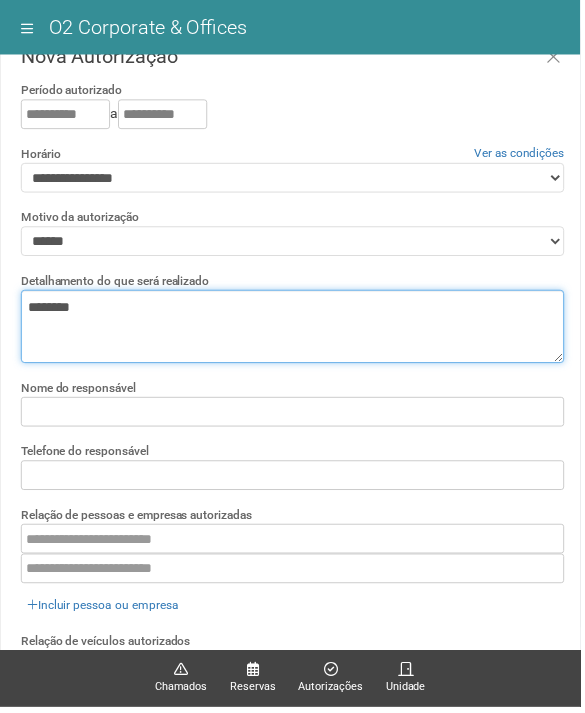 click on "********" at bounding box center (295, 329) 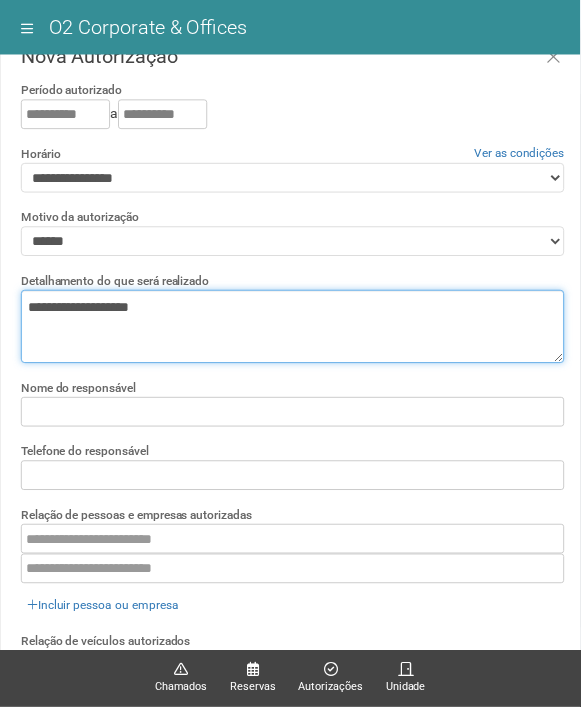 type on "**********" 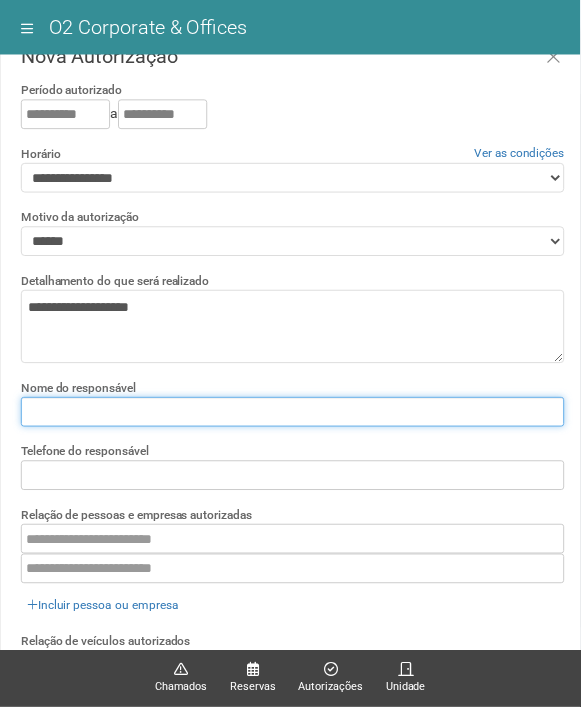 click at bounding box center [295, 415] 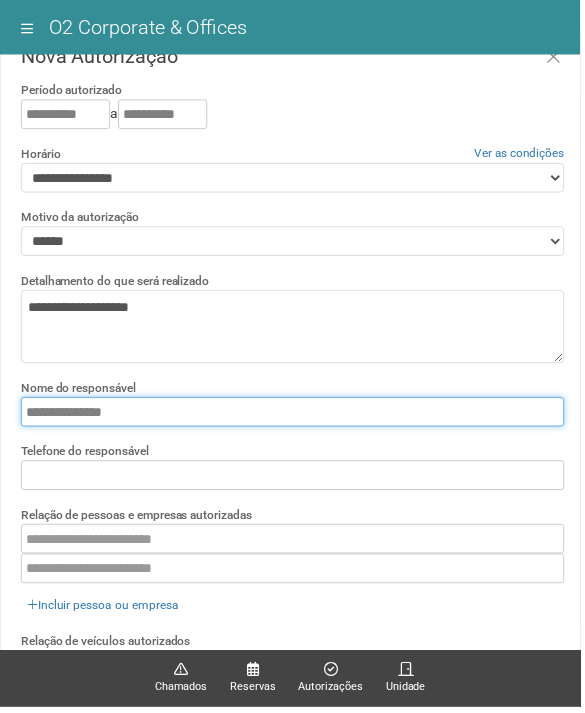 type on "**********" 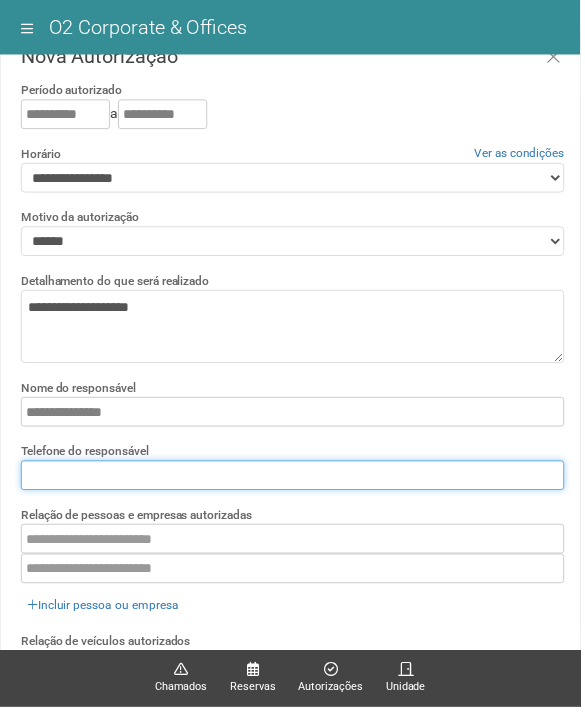 click at bounding box center (295, 479) 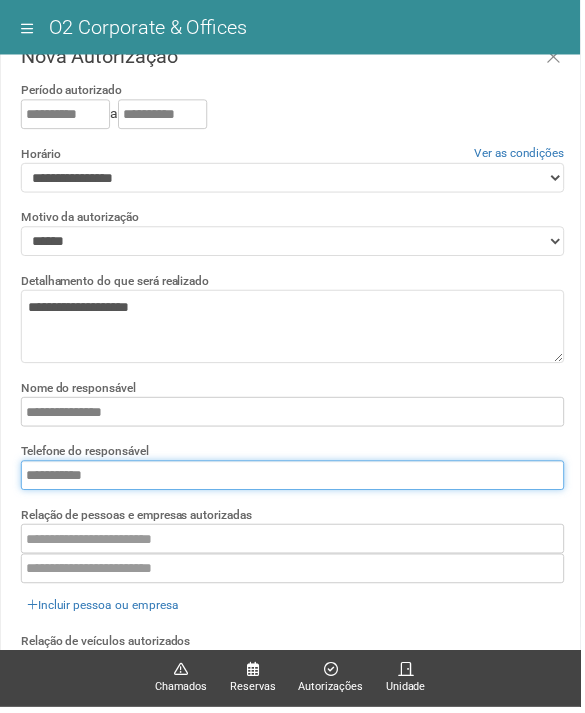 type on "**********" 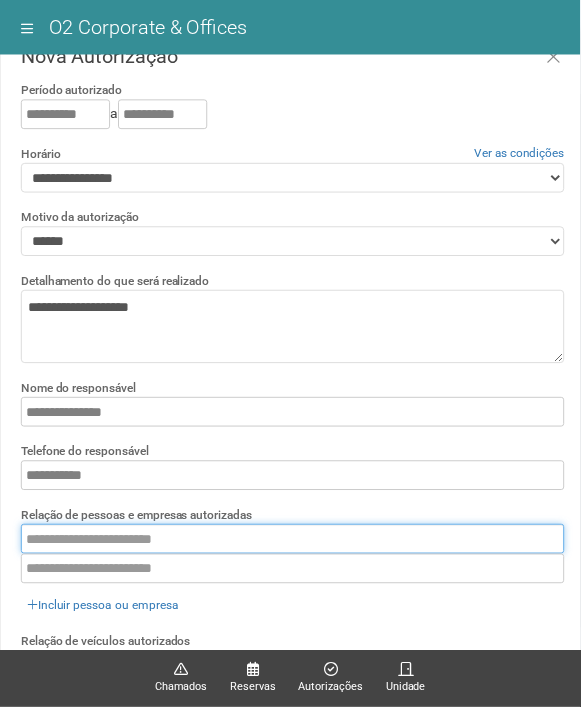 click at bounding box center (295, 543) 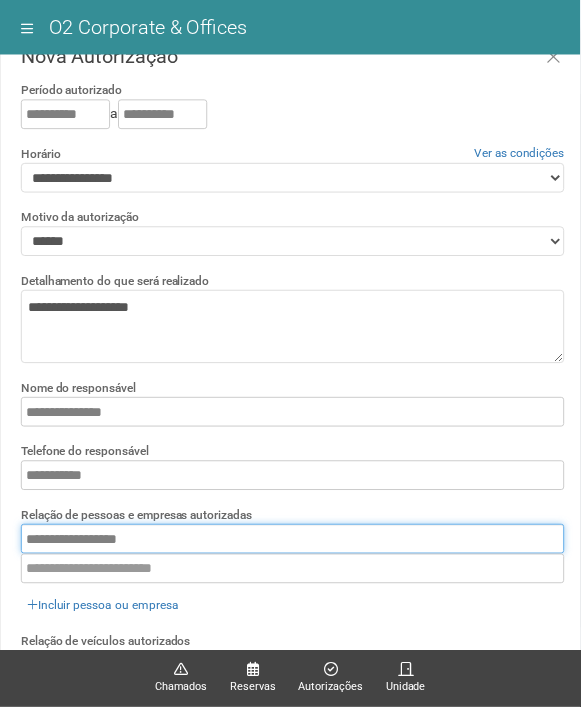 type on "**********" 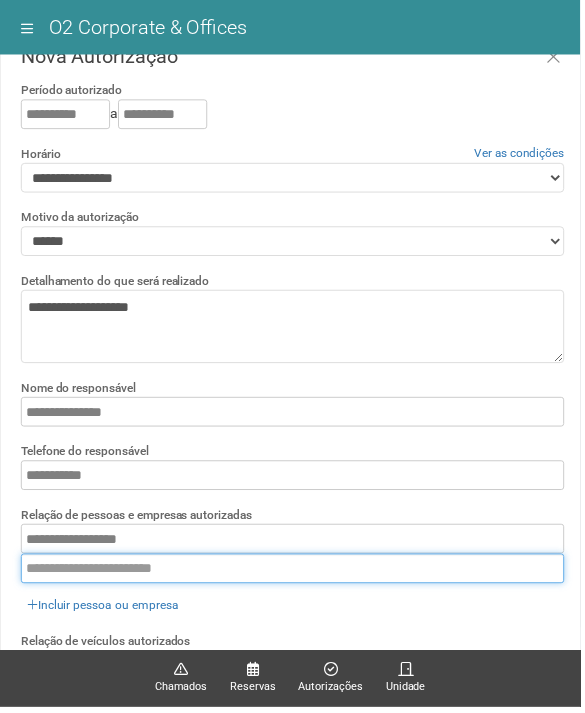 click at bounding box center [295, 573] 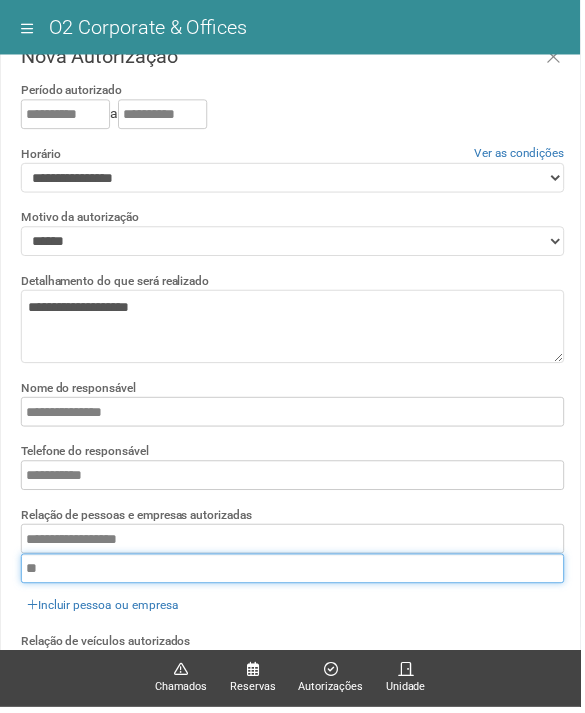 type on "*" 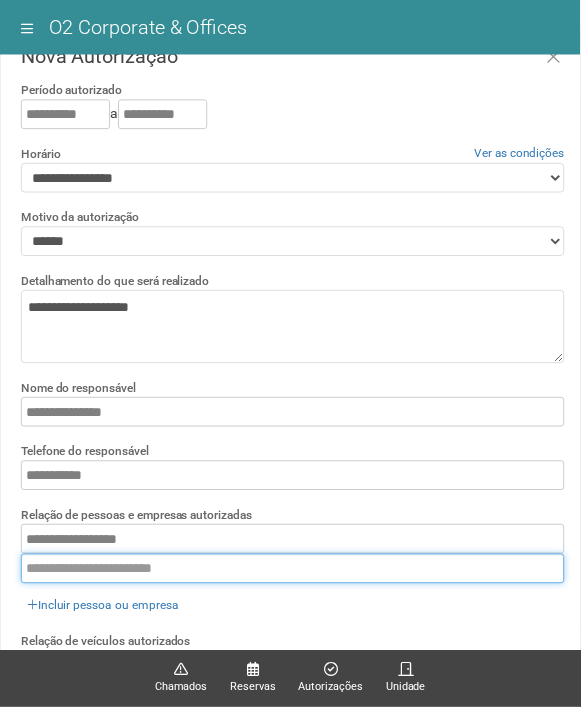 click at bounding box center [295, 573] 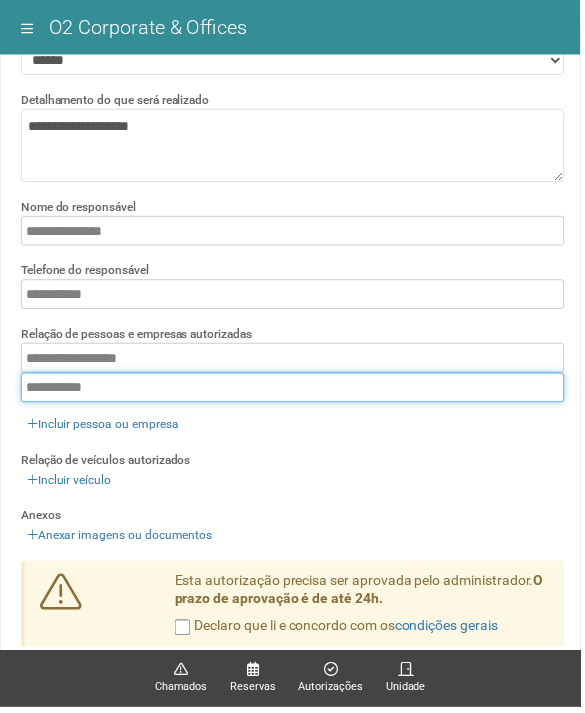 scroll, scrollTop: 181, scrollLeft: 0, axis: vertical 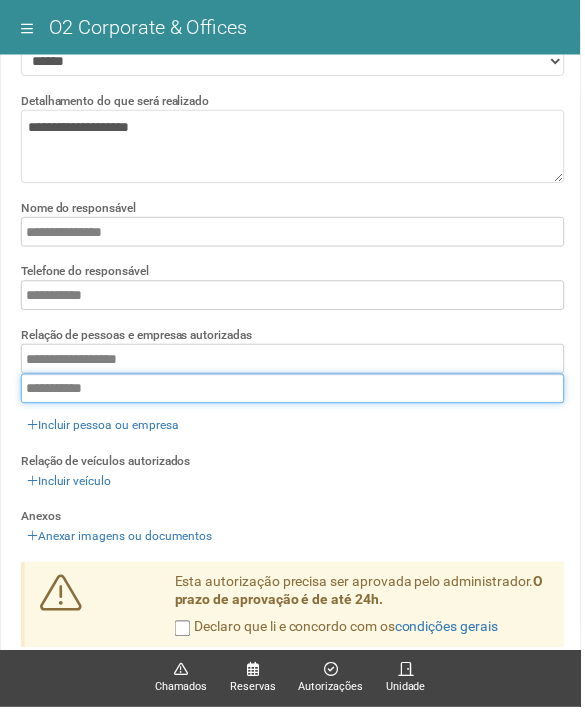 type on "**********" 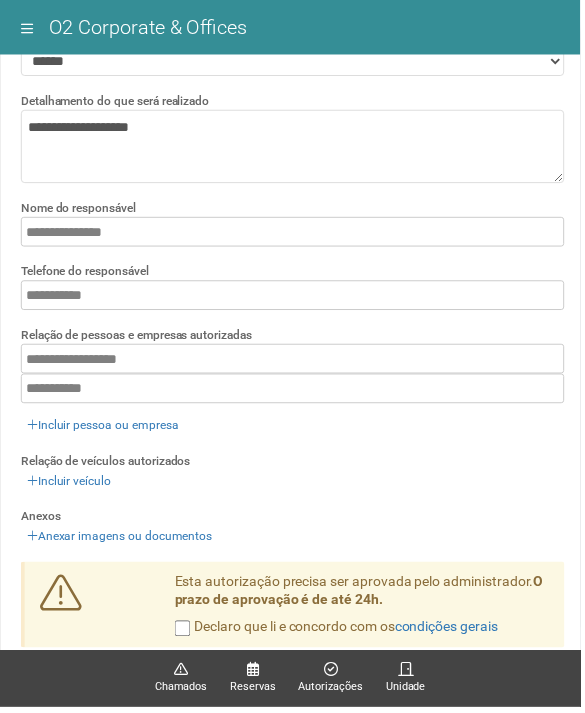 click on "Solicitar" at bounding box center (59, 690) 